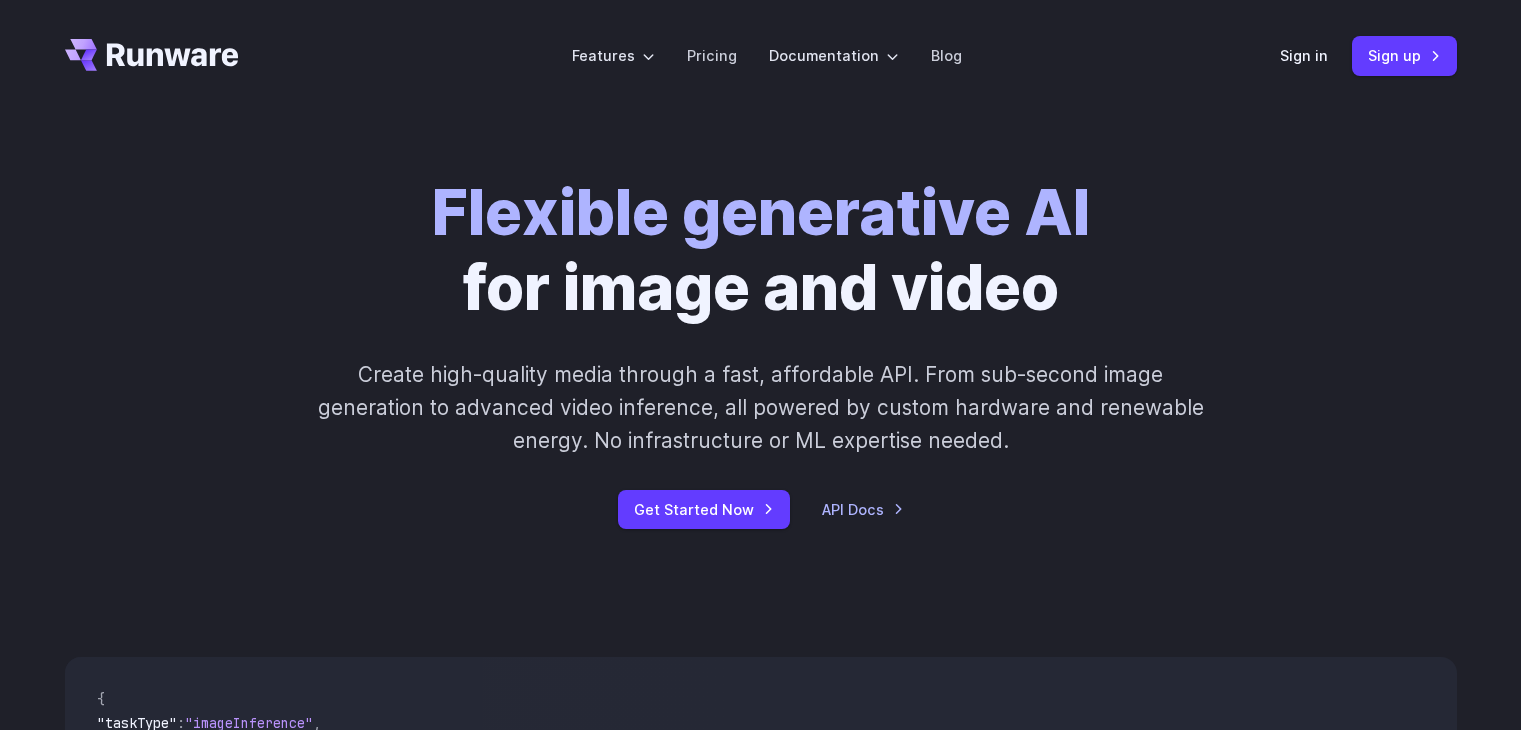 scroll, scrollTop: 0, scrollLeft: 0, axis: both 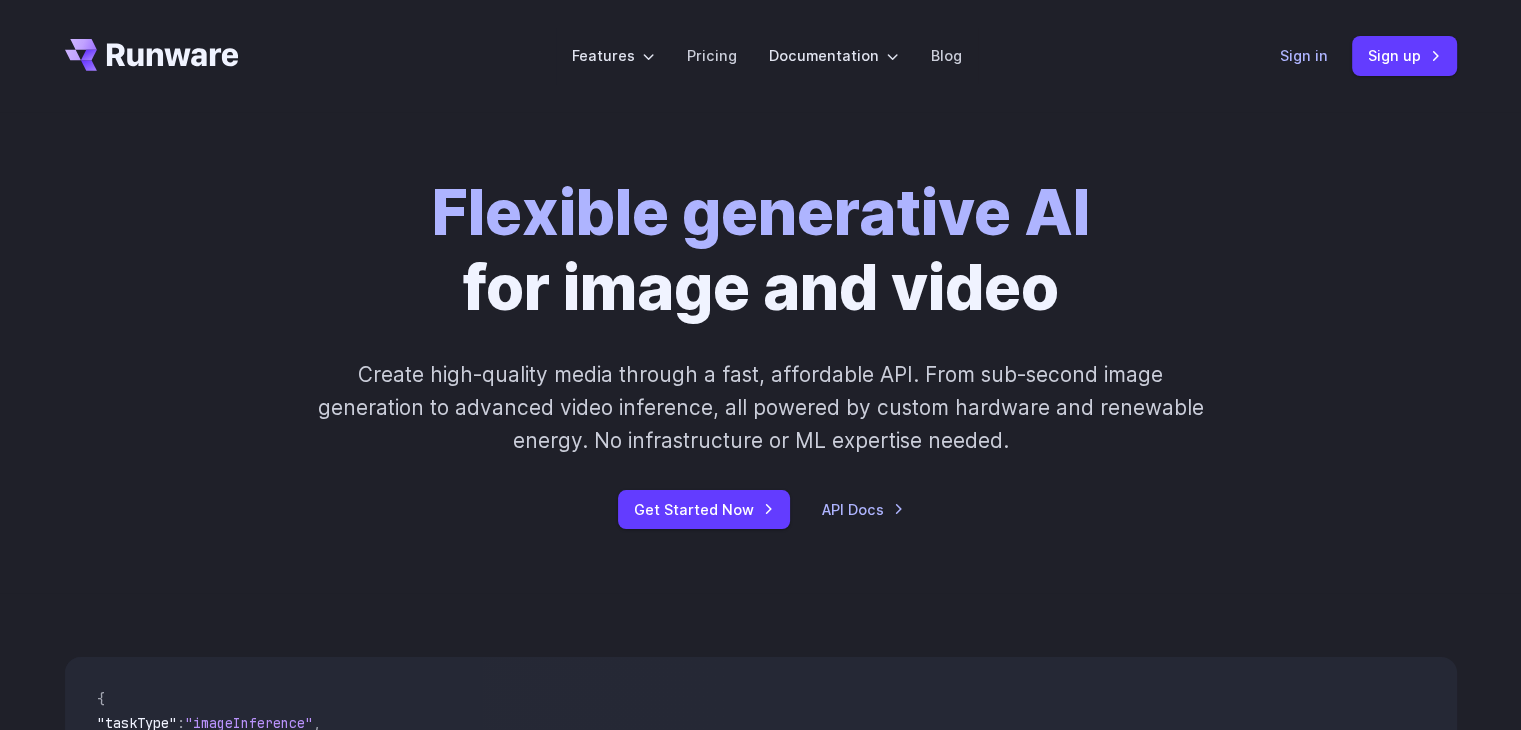 click on "Sign in" at bounding box center [1304, 55] 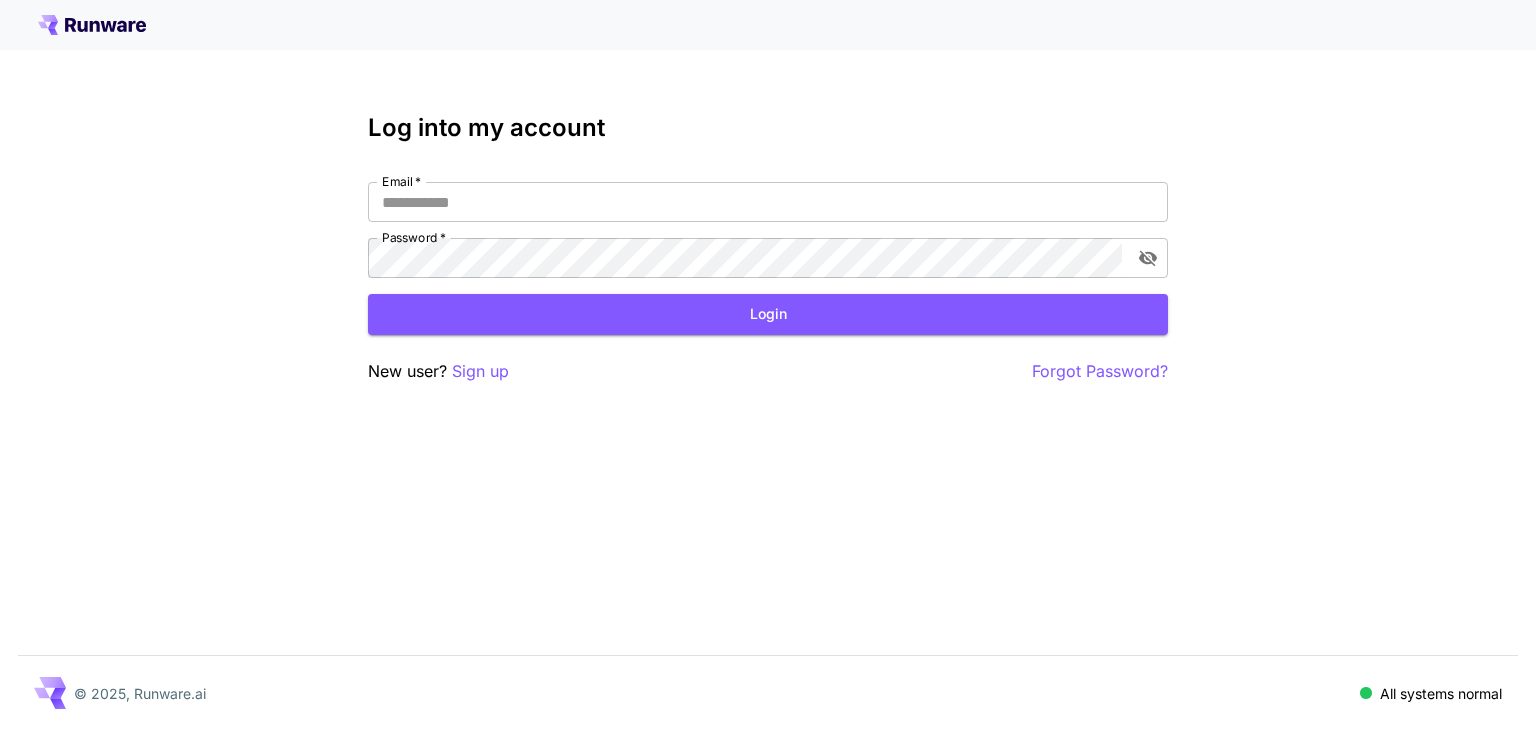 scroll, scrollTop: 0, scrollLeft: 0, axis: both 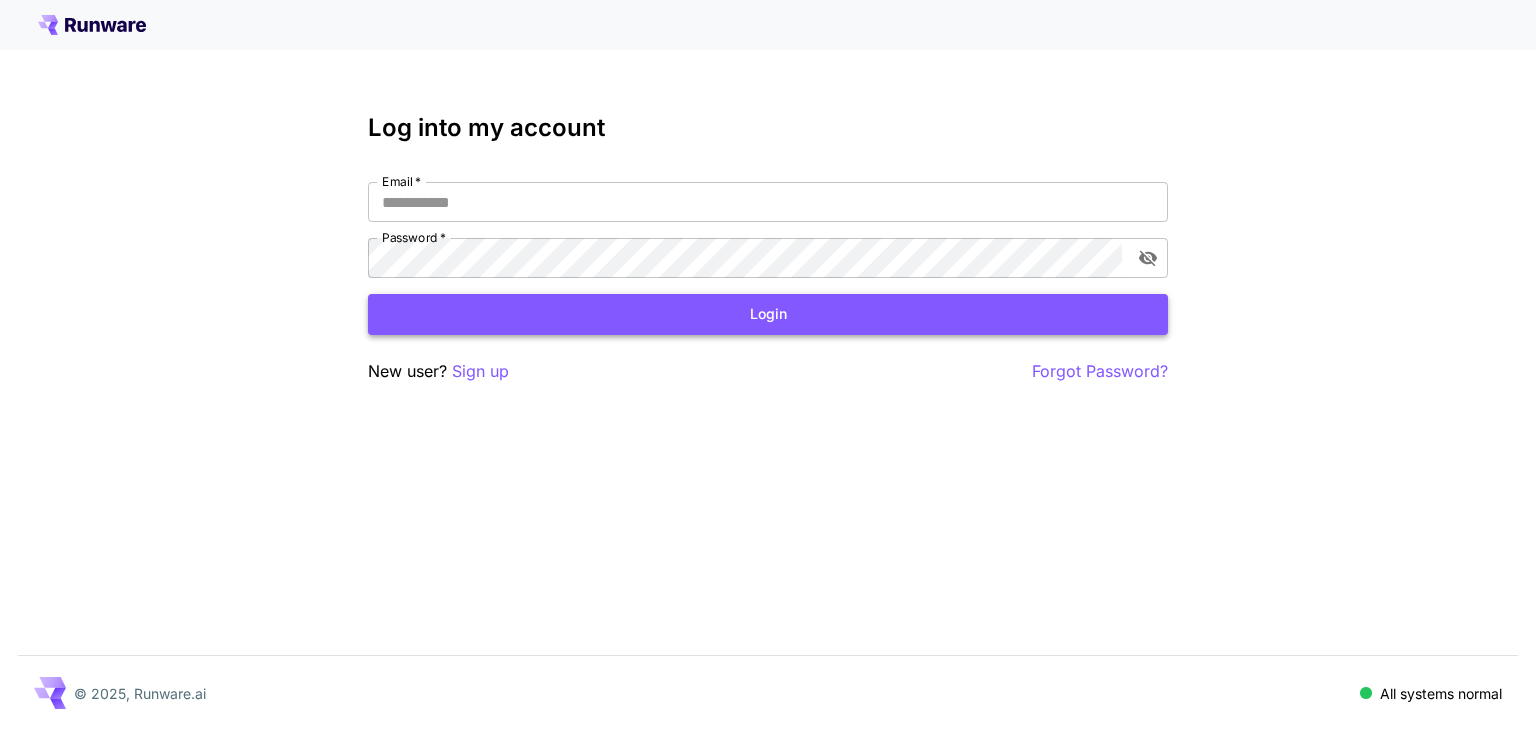 type on "**********" 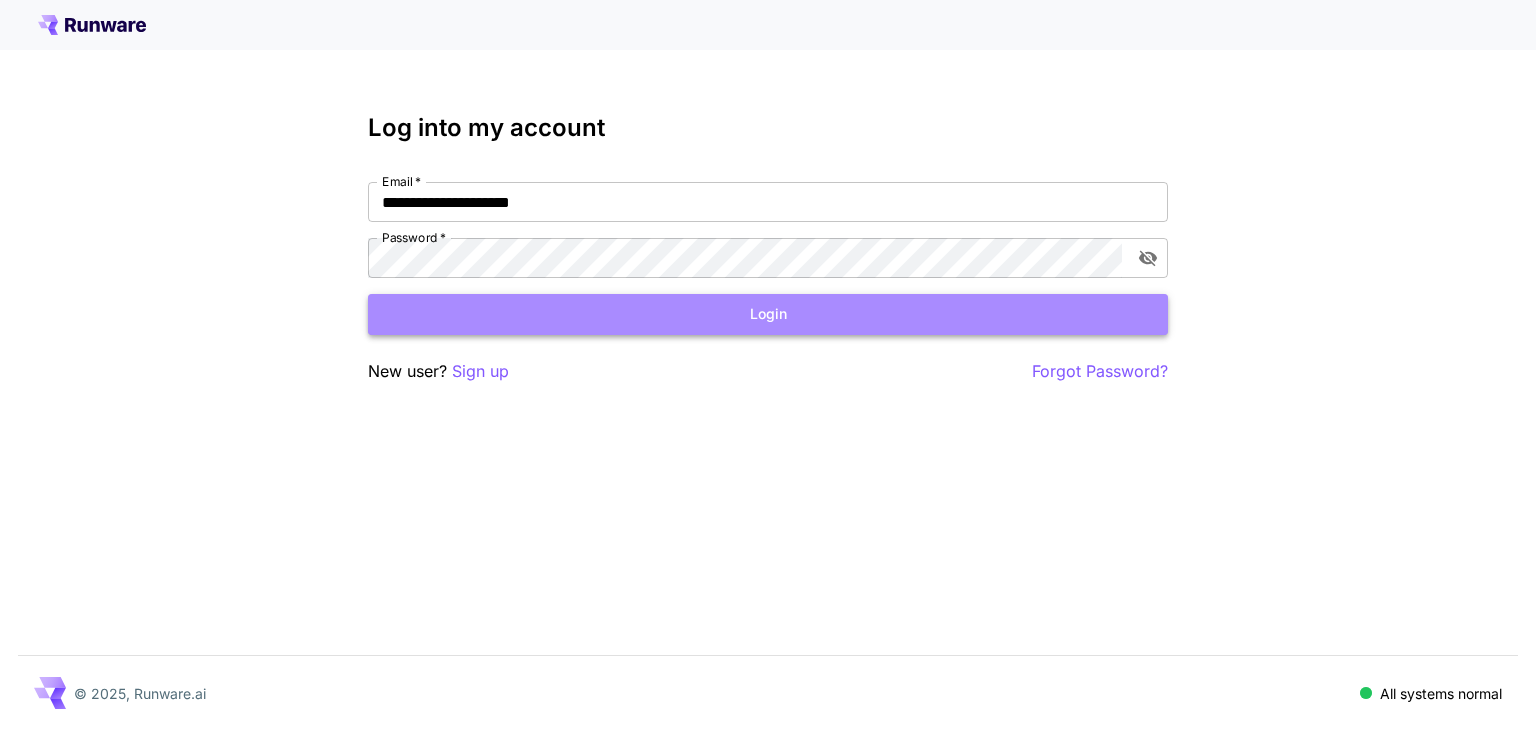 click on "Login" at bounding box center [768, 314] 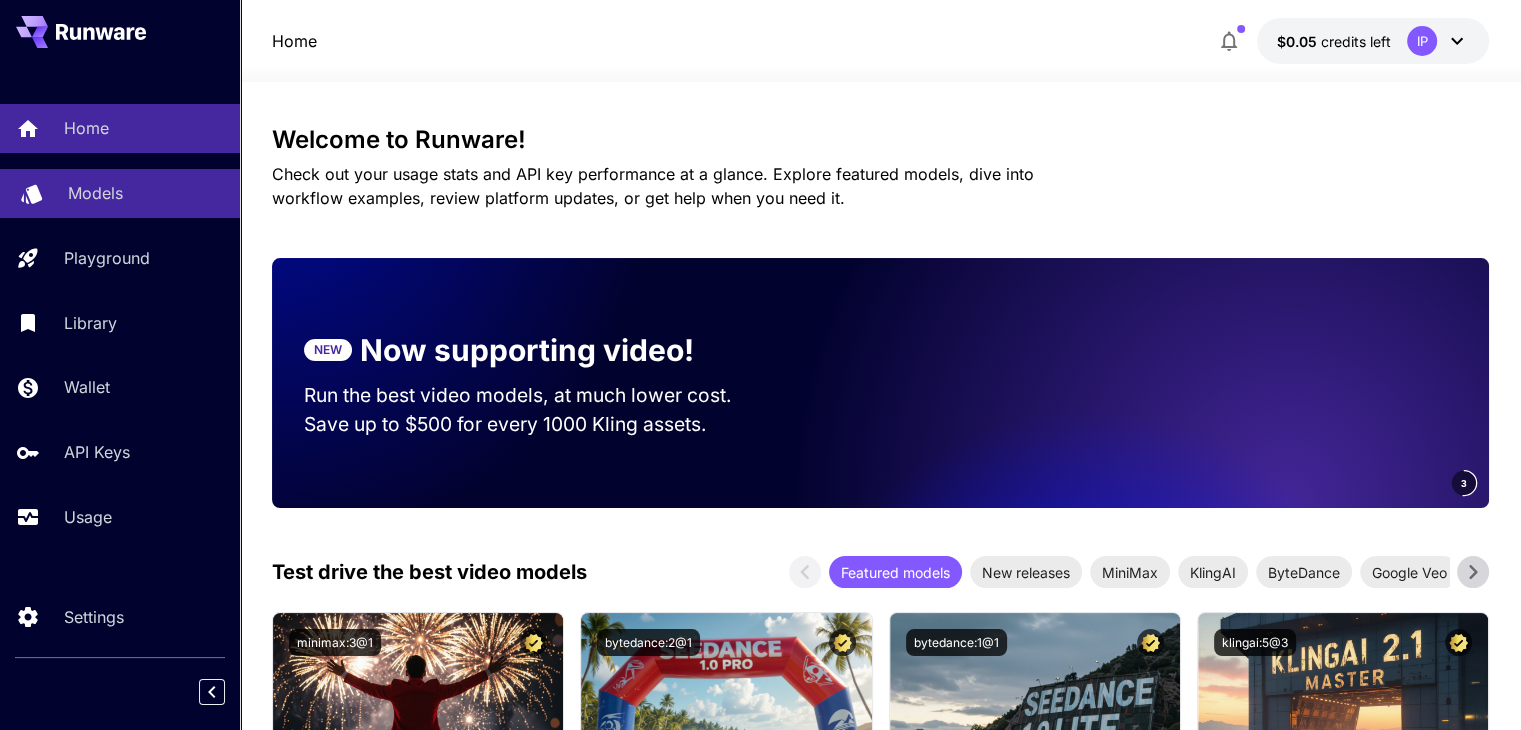 click on "Models" at bounding box center [95, 193] 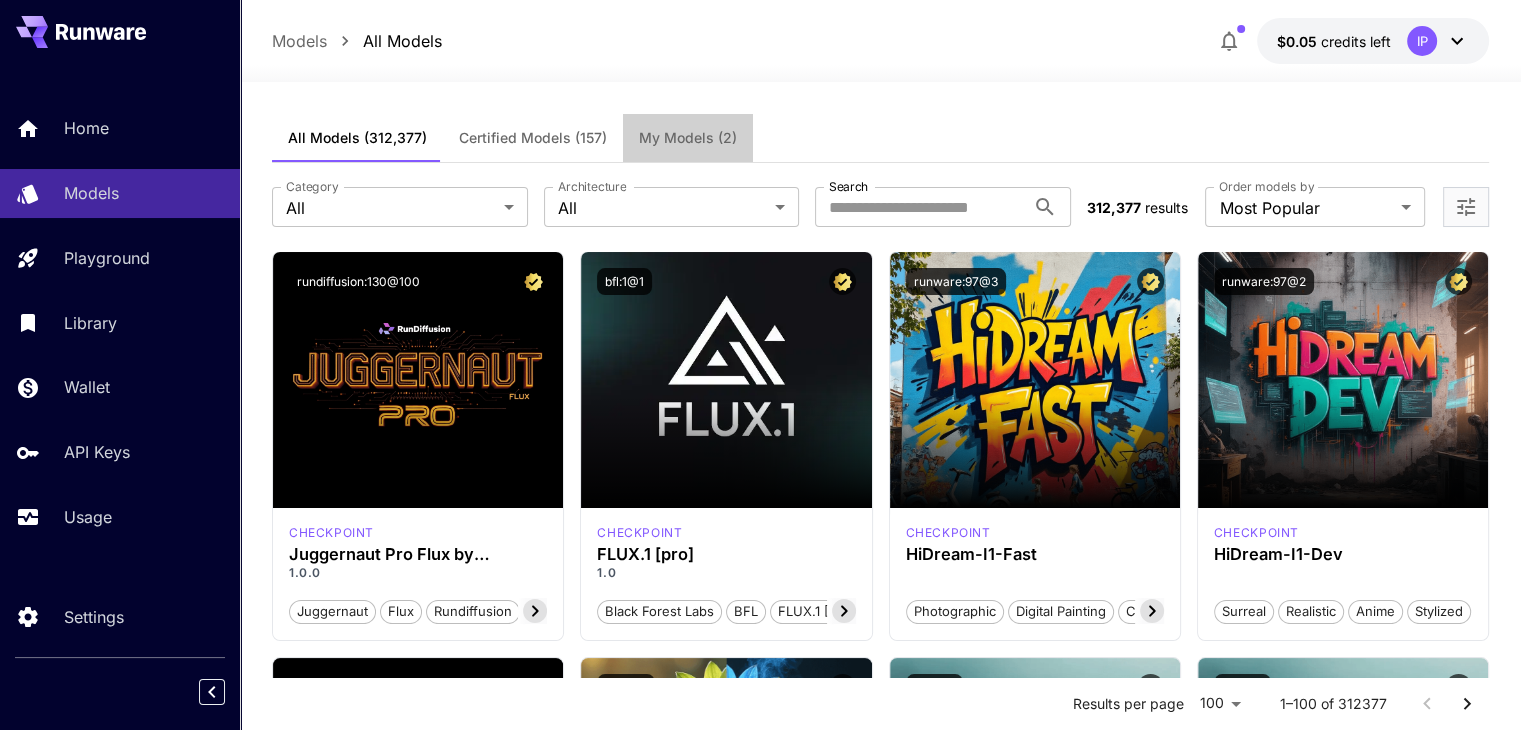 click on "My Models (2)" at bounding box center (688, 138) 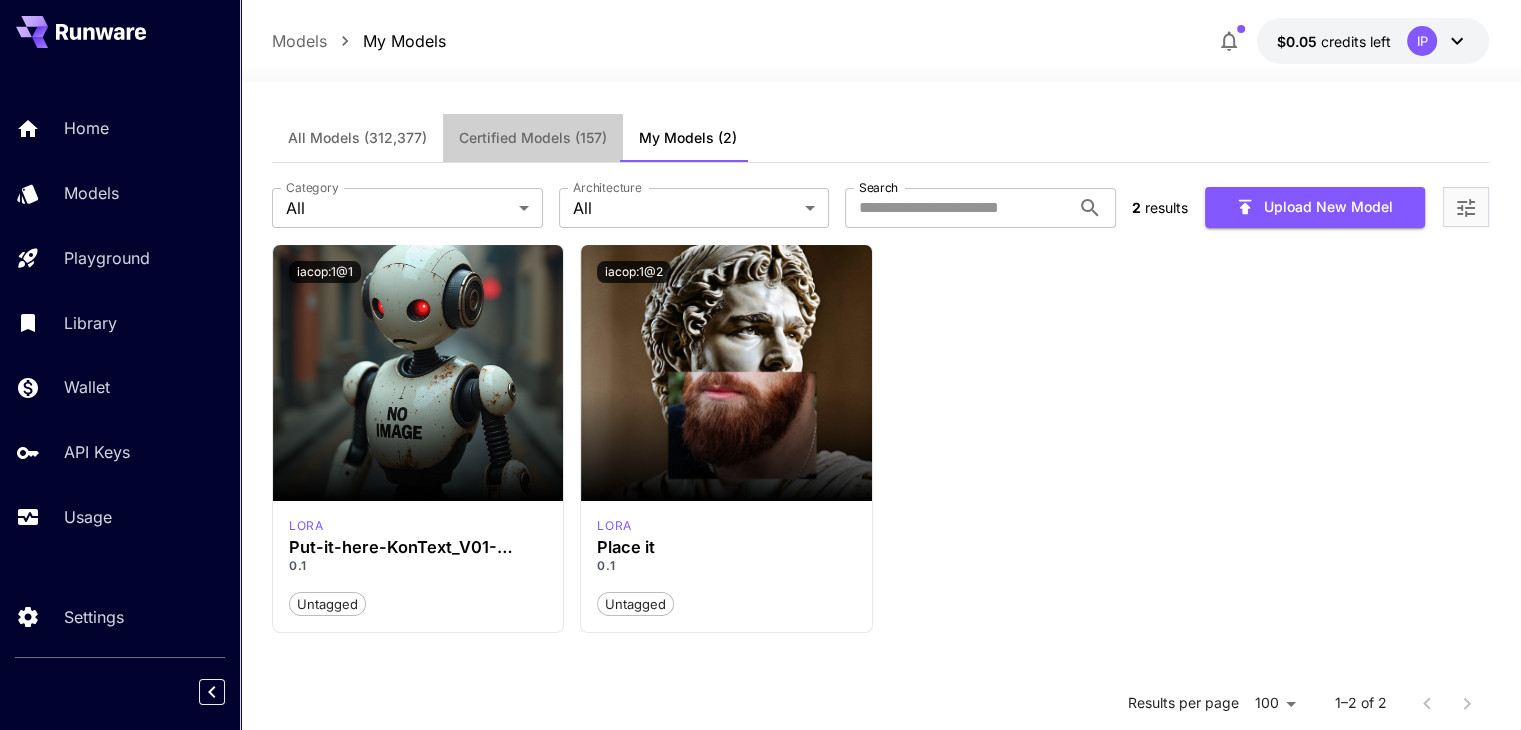click on "Certified Models (157)" at bounding box center [533, 138] 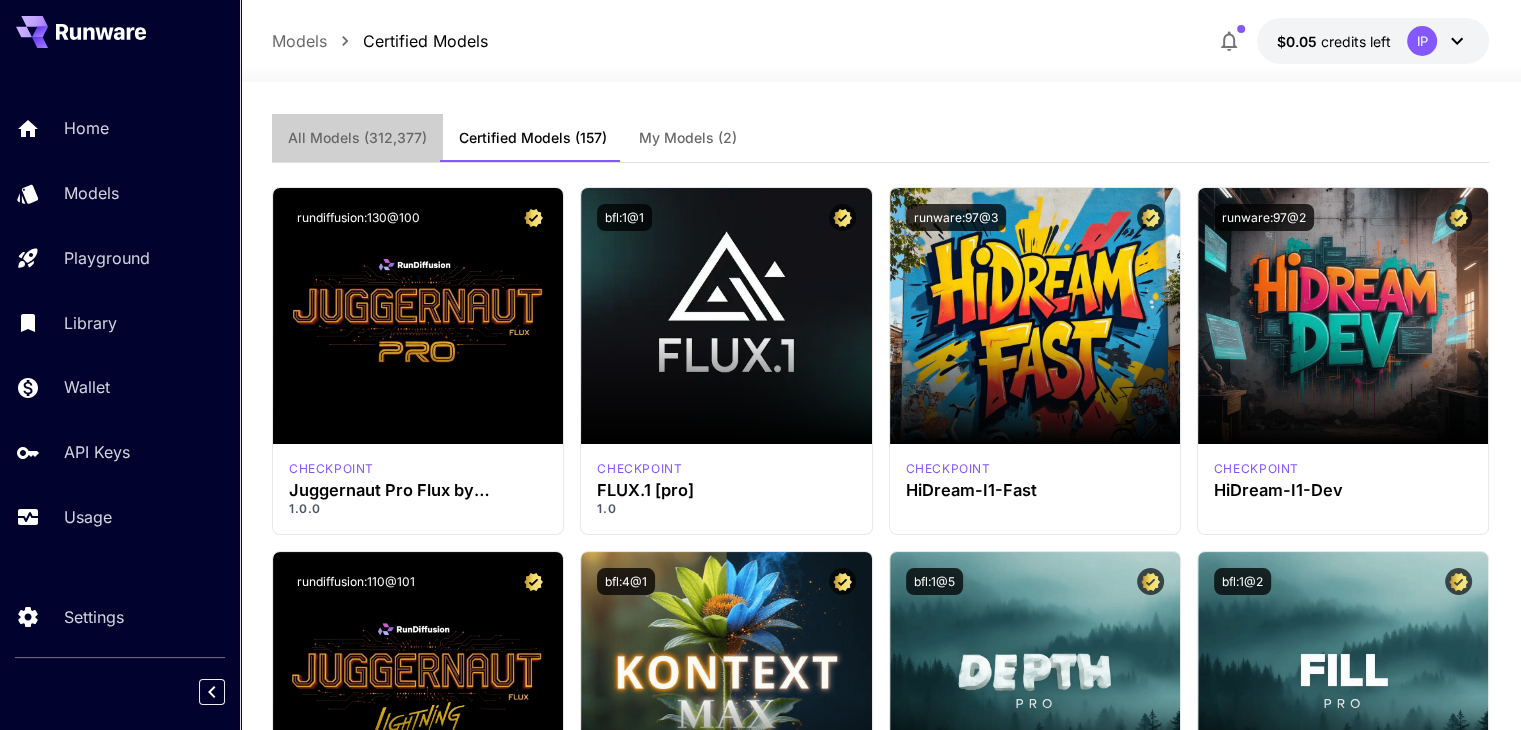 click on "All Models (312,377)" at bounding box center (357, 138) 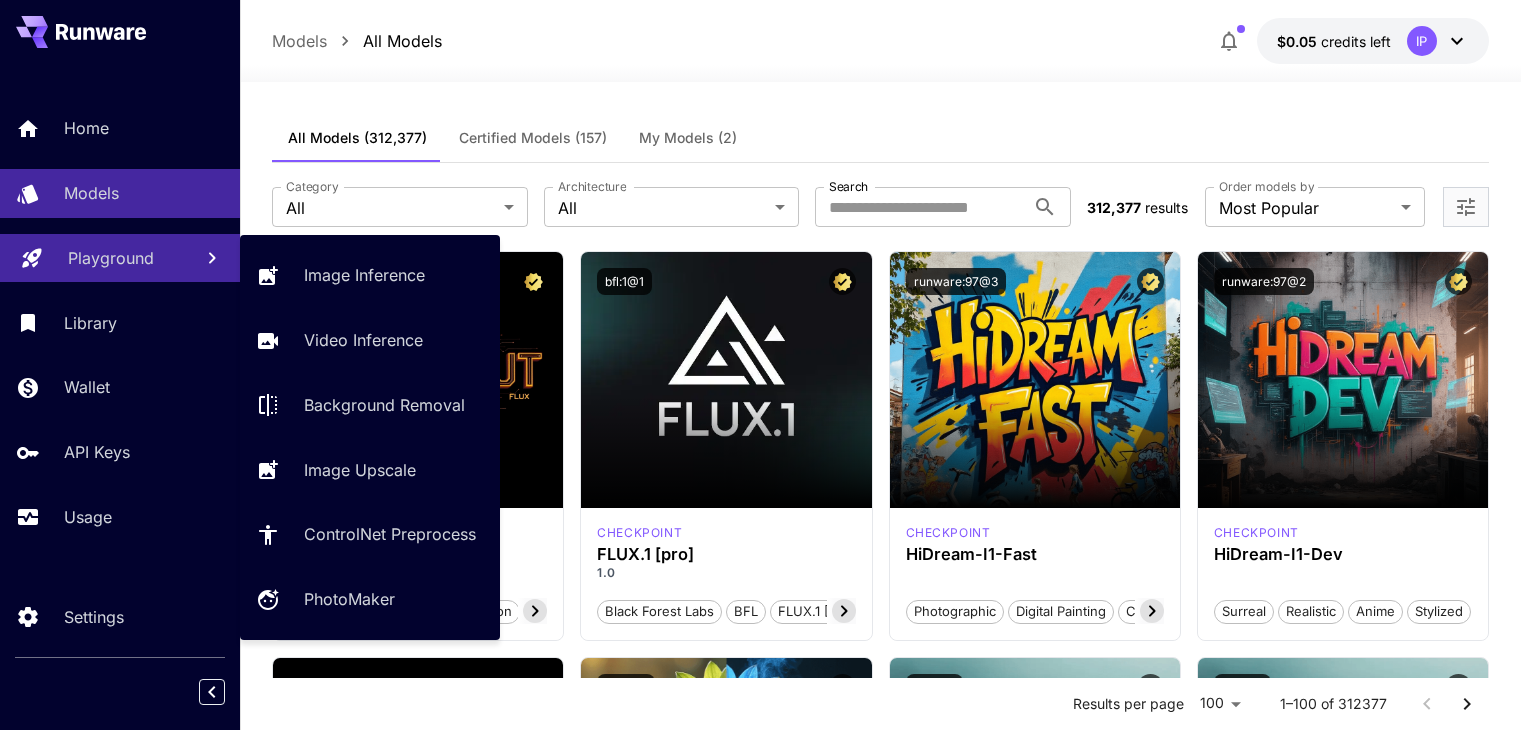 click on "Playground" at bounding box center (111, 258) 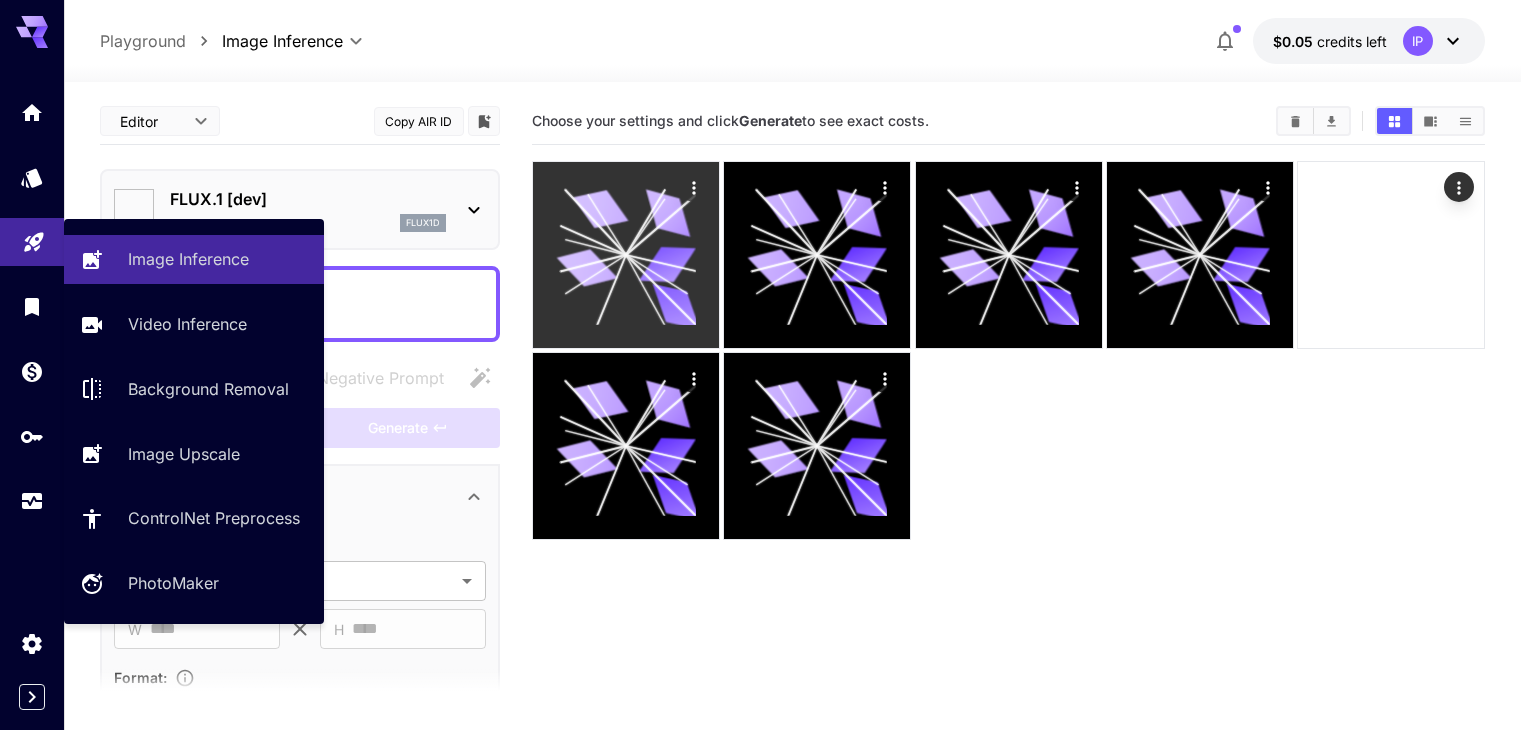 type on "**********" 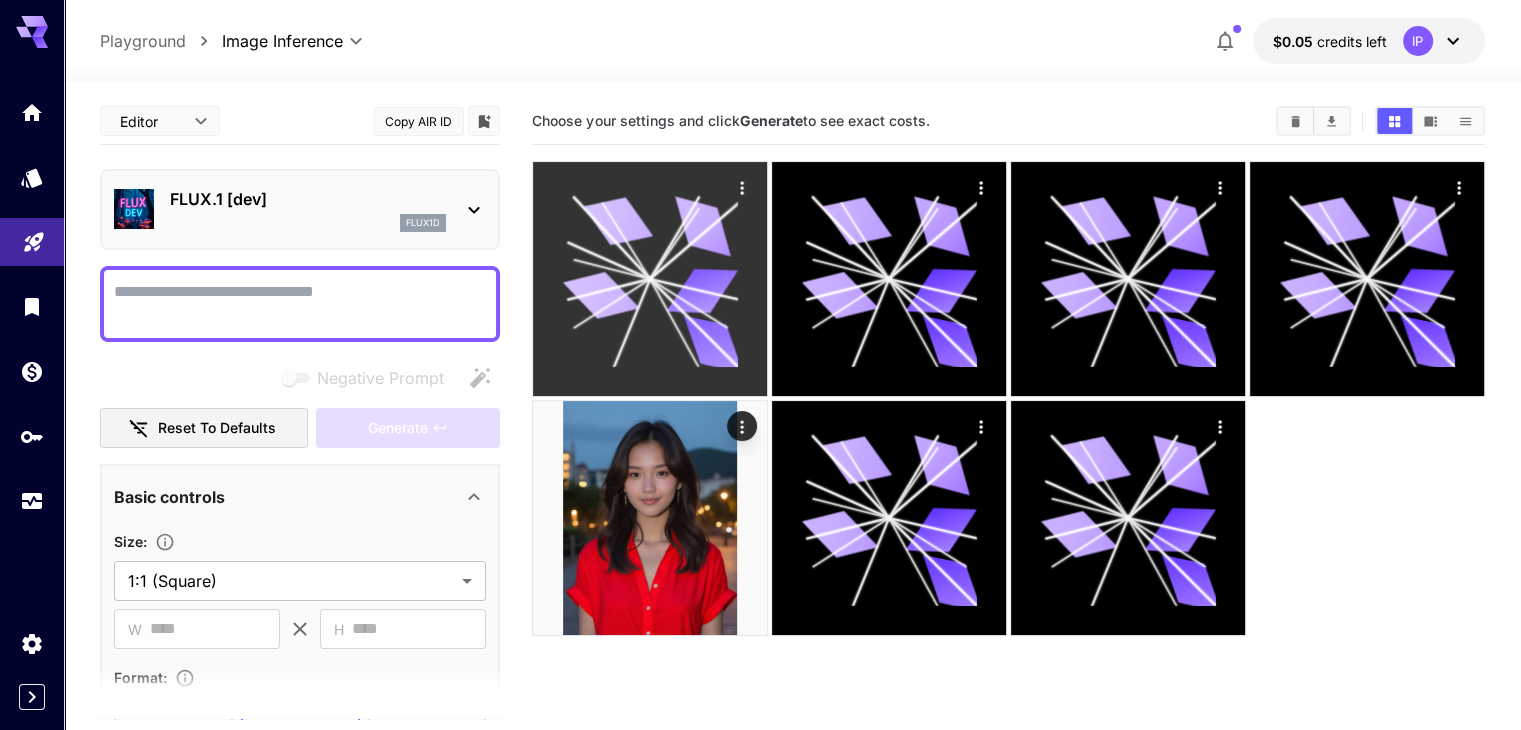 click 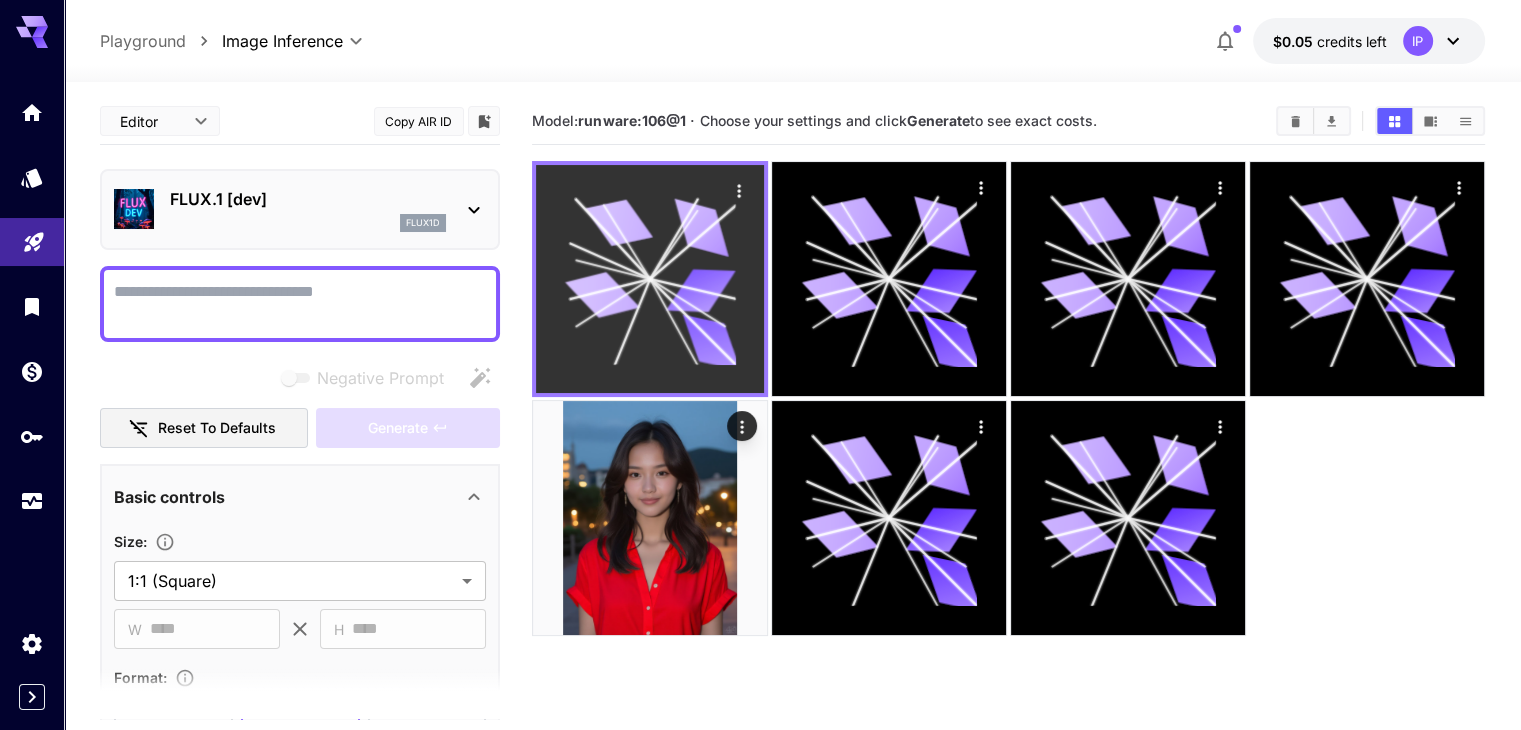 click 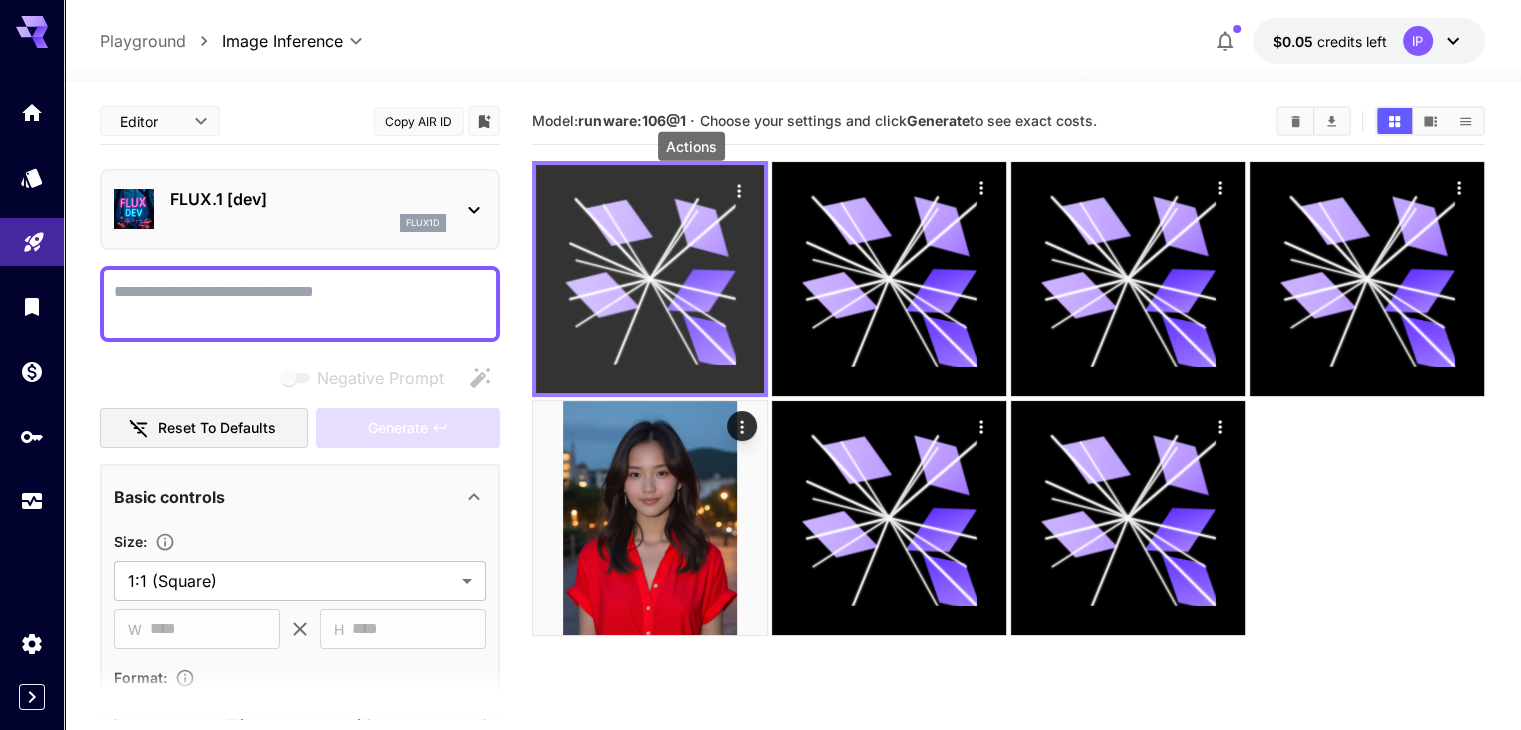 click 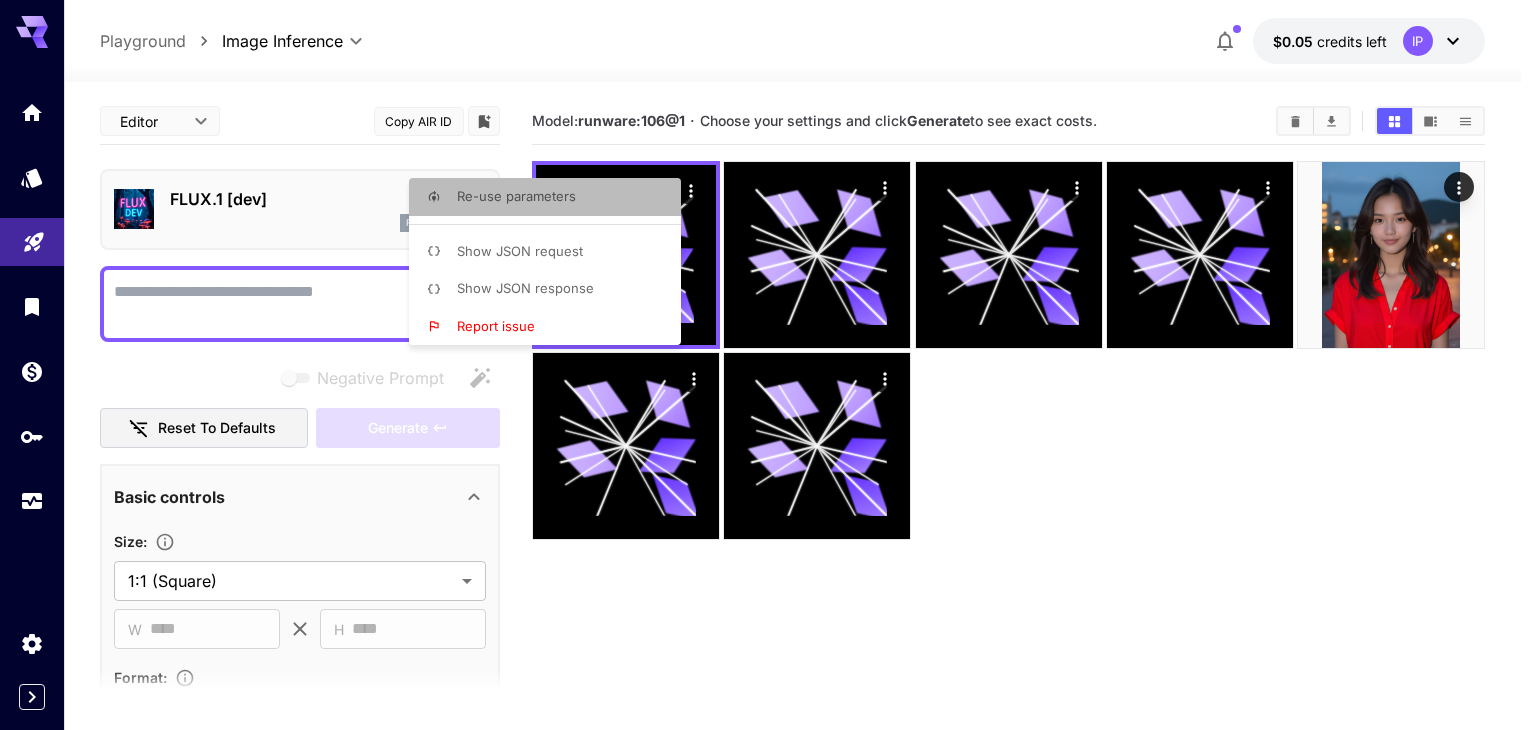 click on "Re-use parameters" at bounding box center [551, 197] 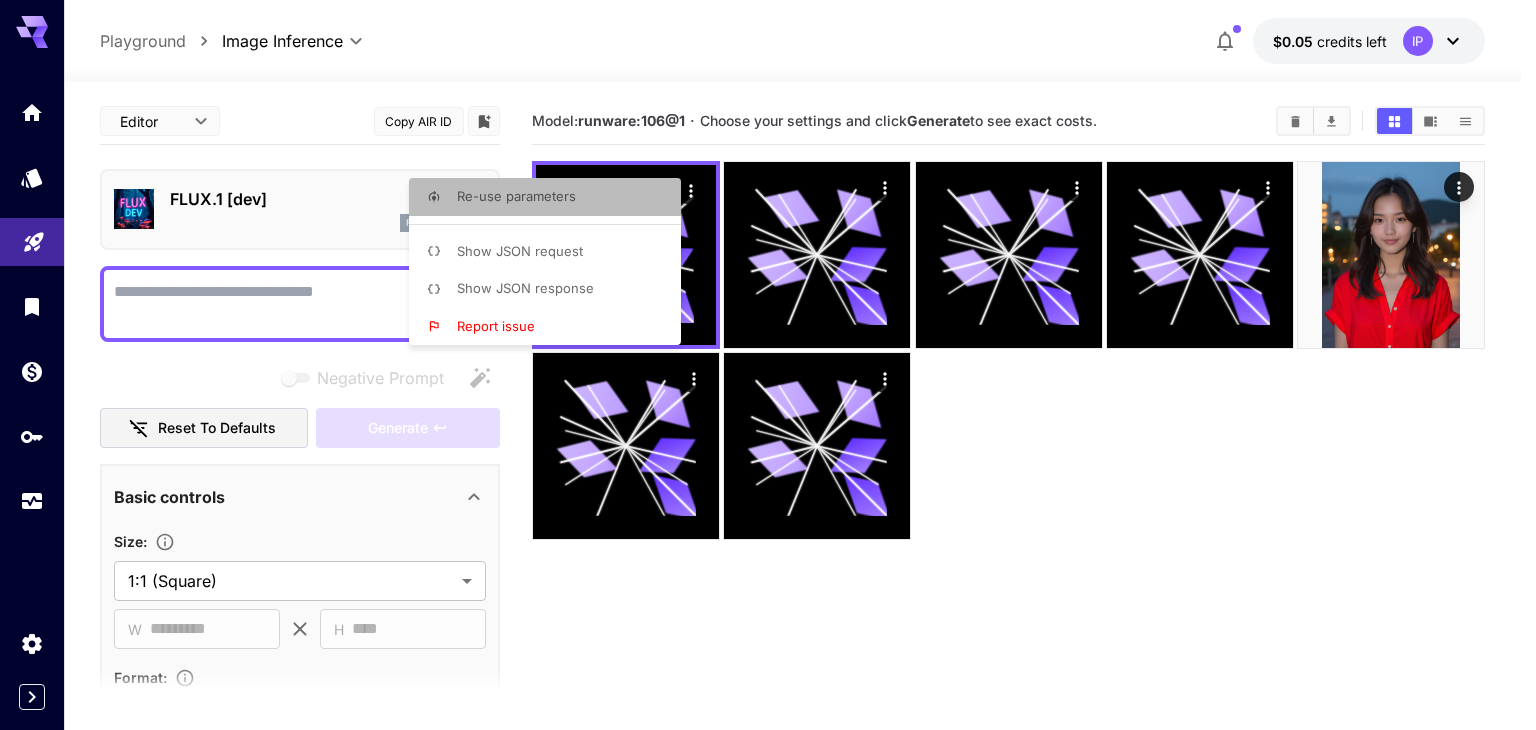 type on "*******" 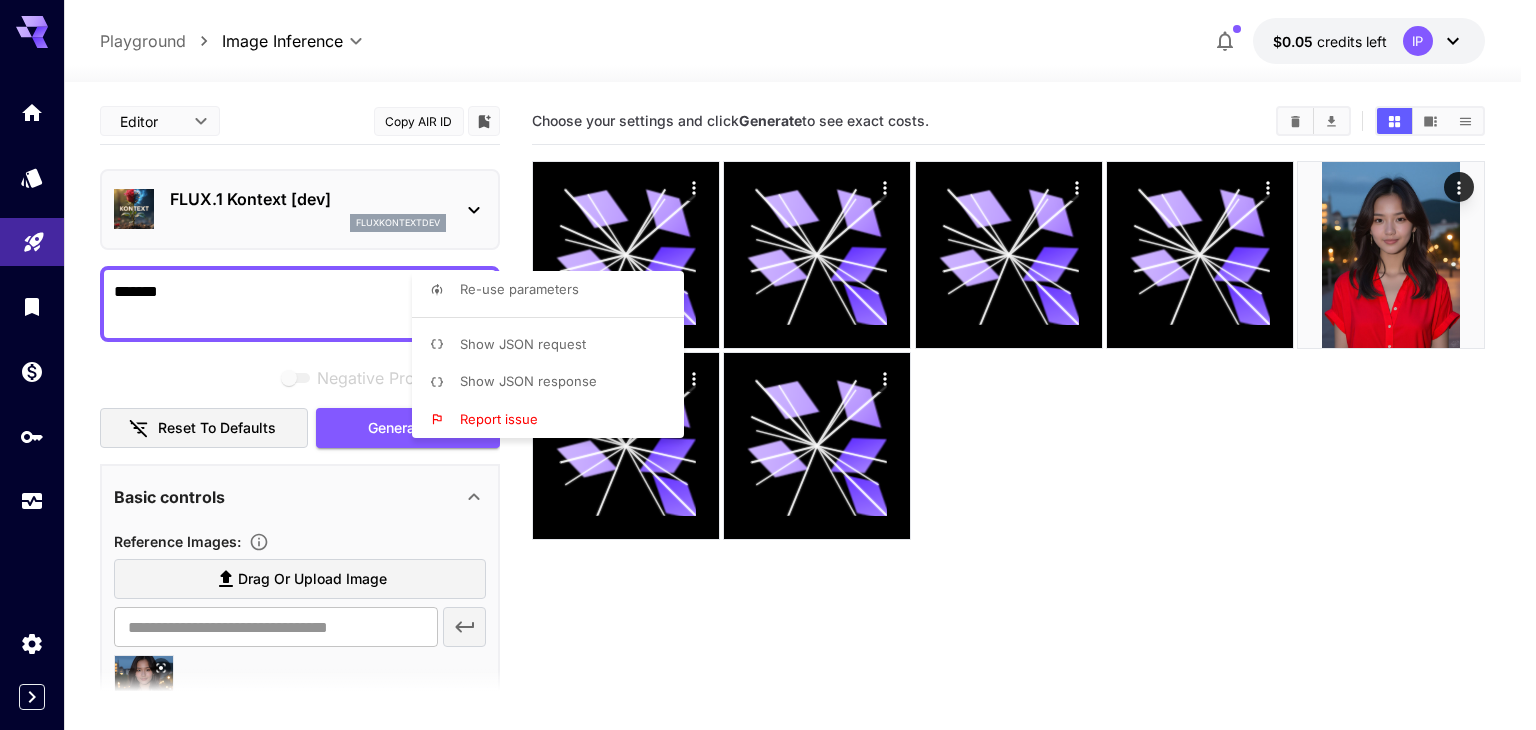 click at bounding box center (768, 365) 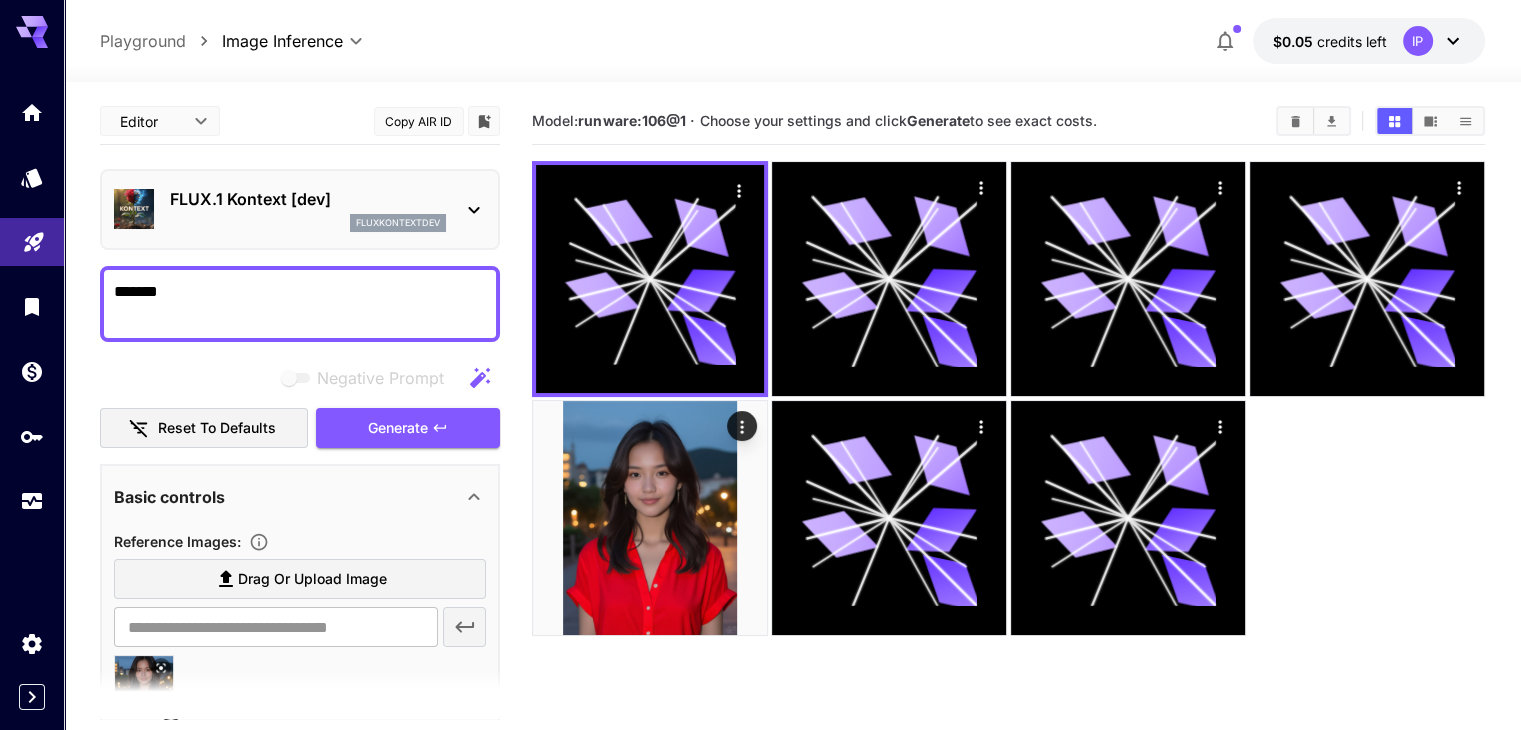 click on "**********" at bounding box center [300, 802] 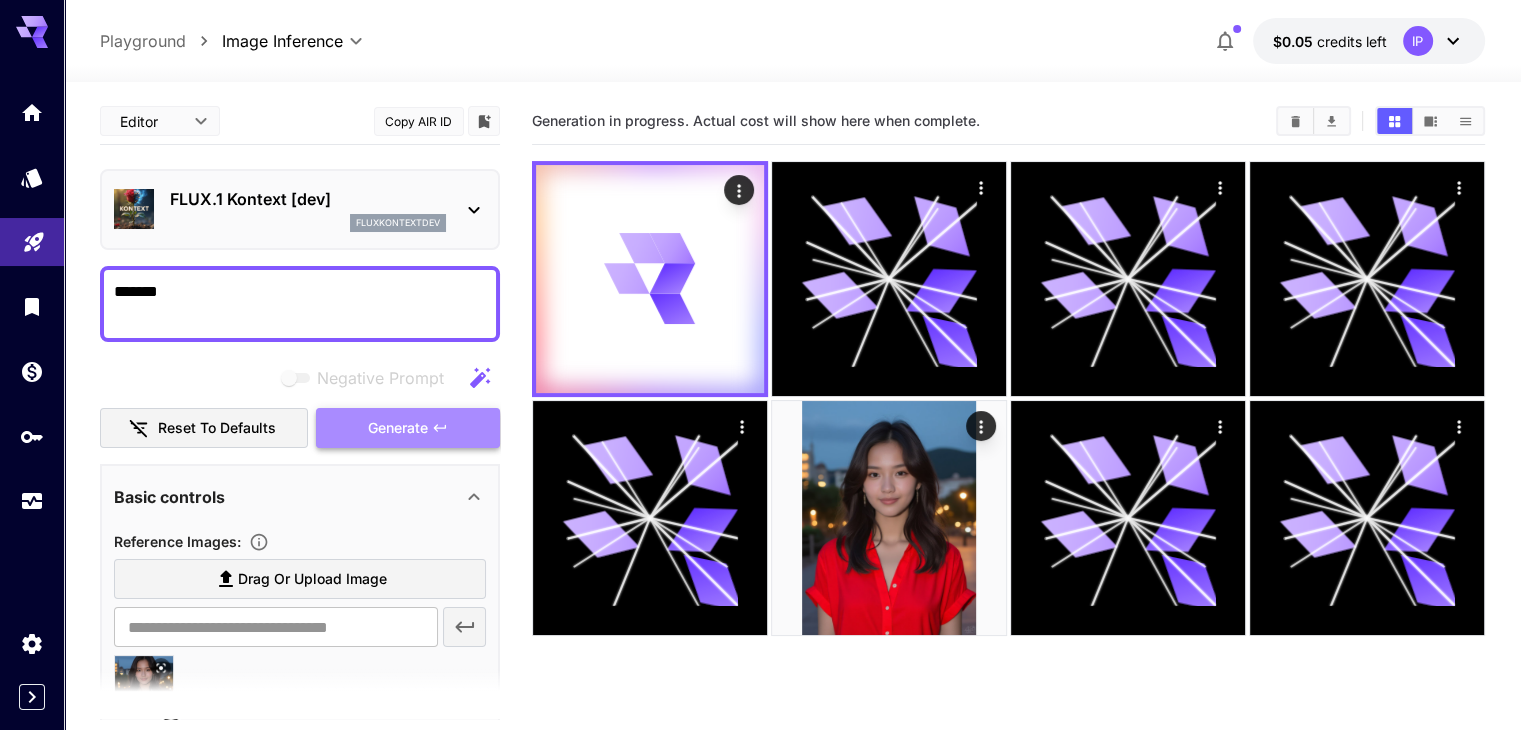 click on "Generate" at bounding box center [398, 428] 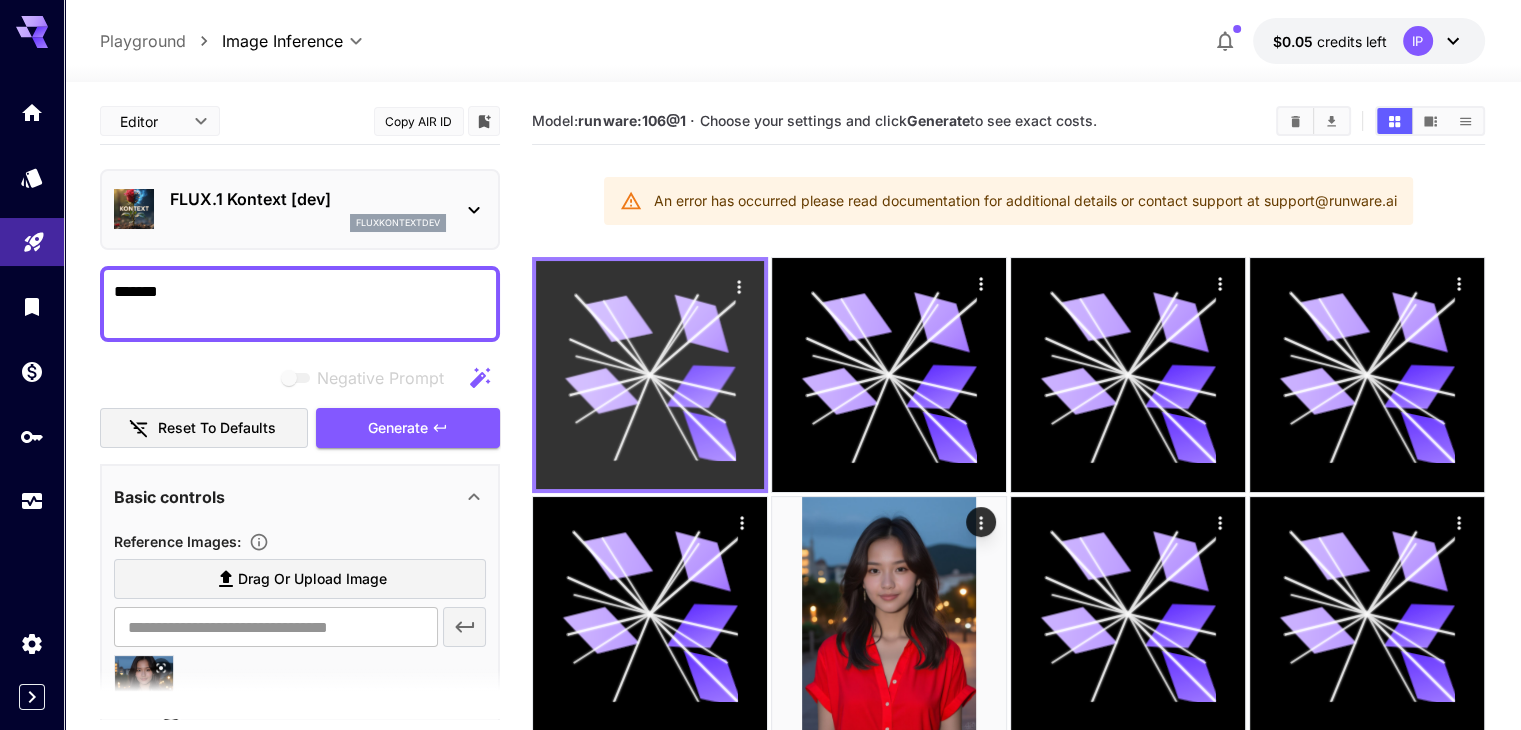 click 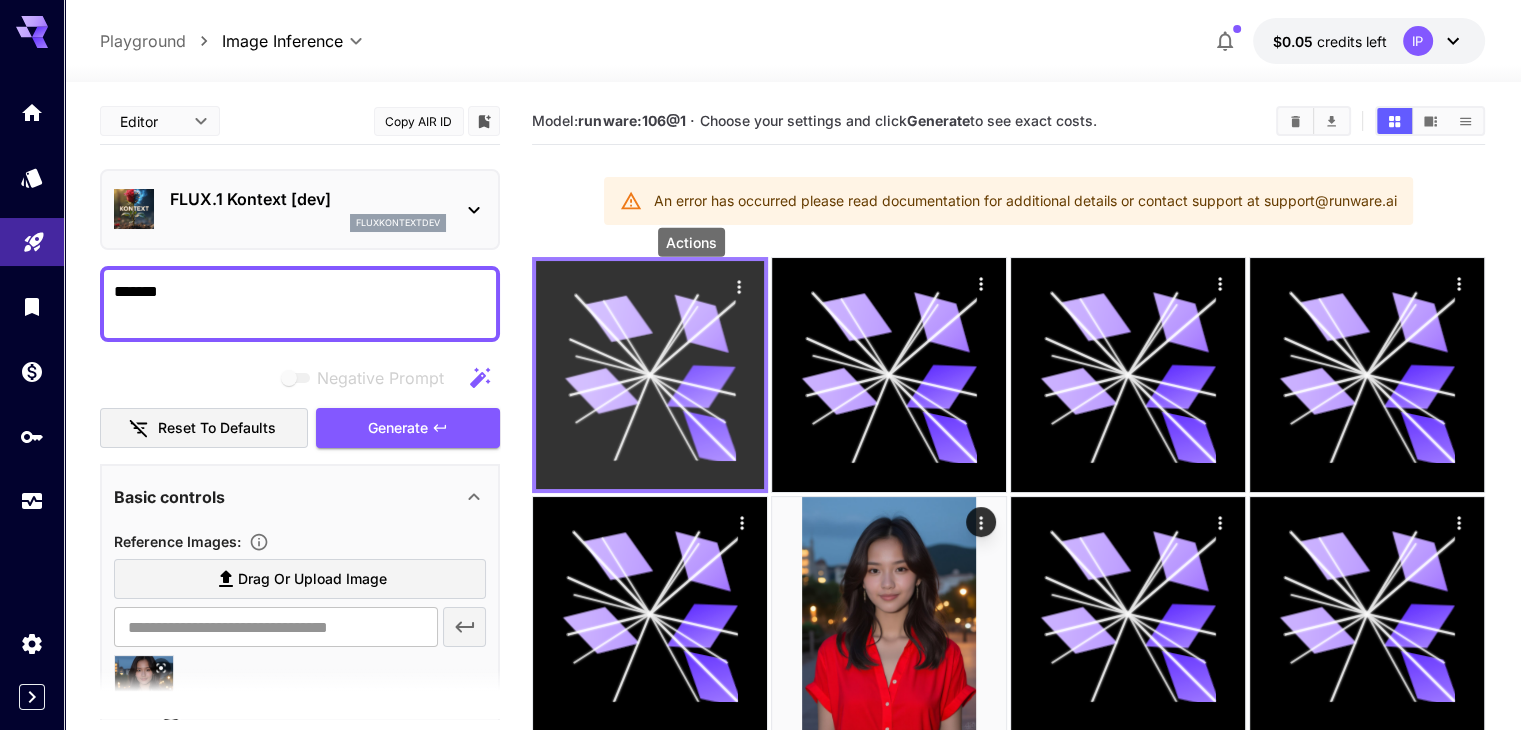 click 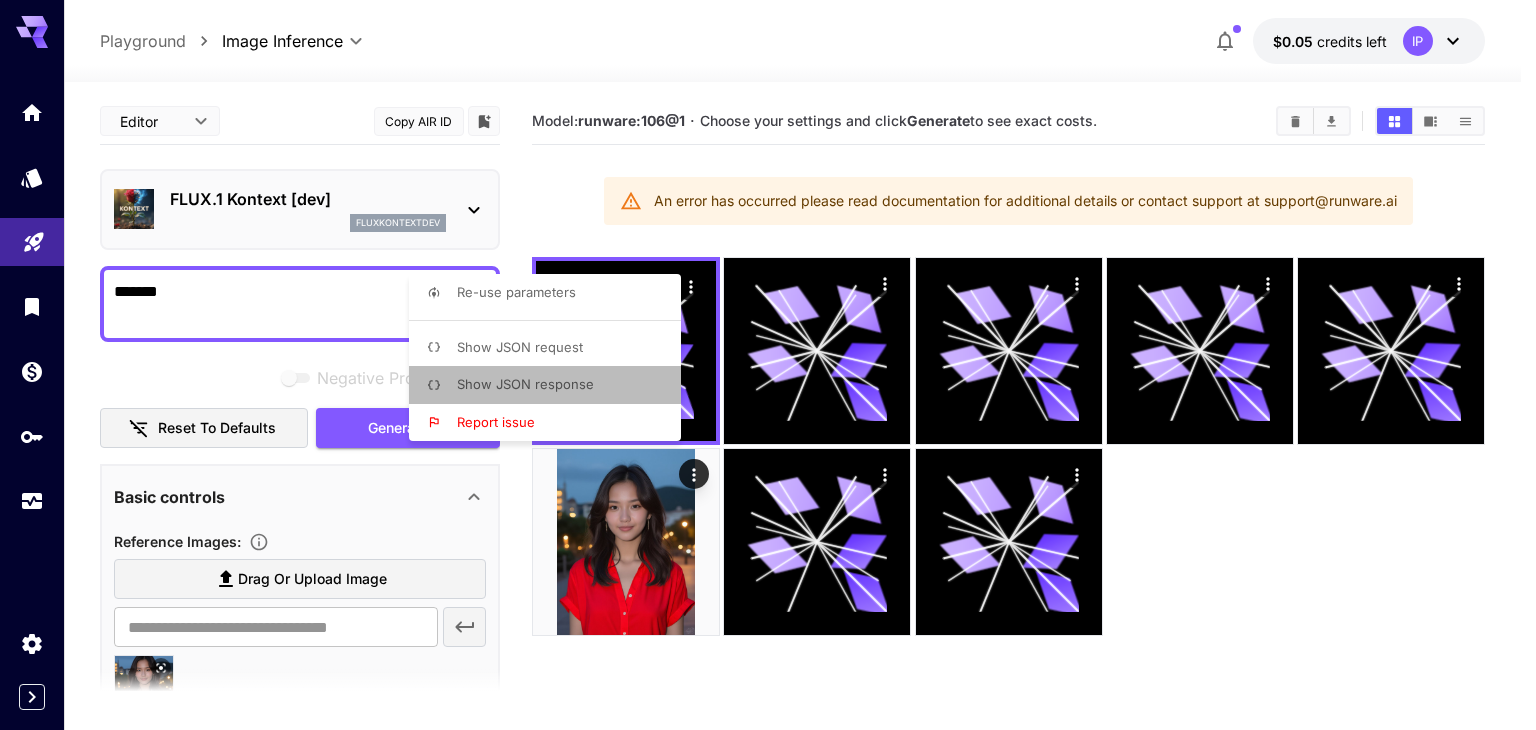 click on "Show JSON response" at bounding box center (525, 384) 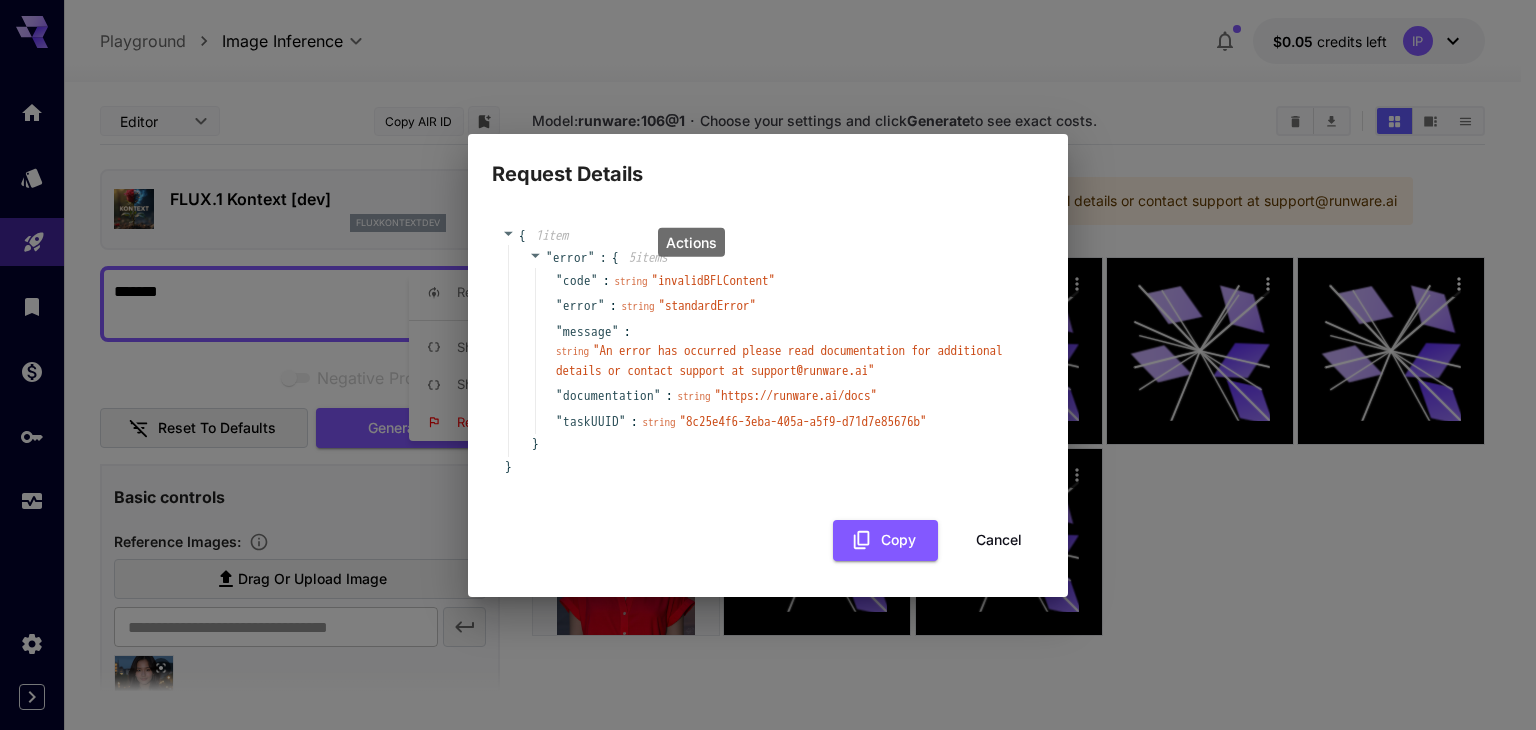click 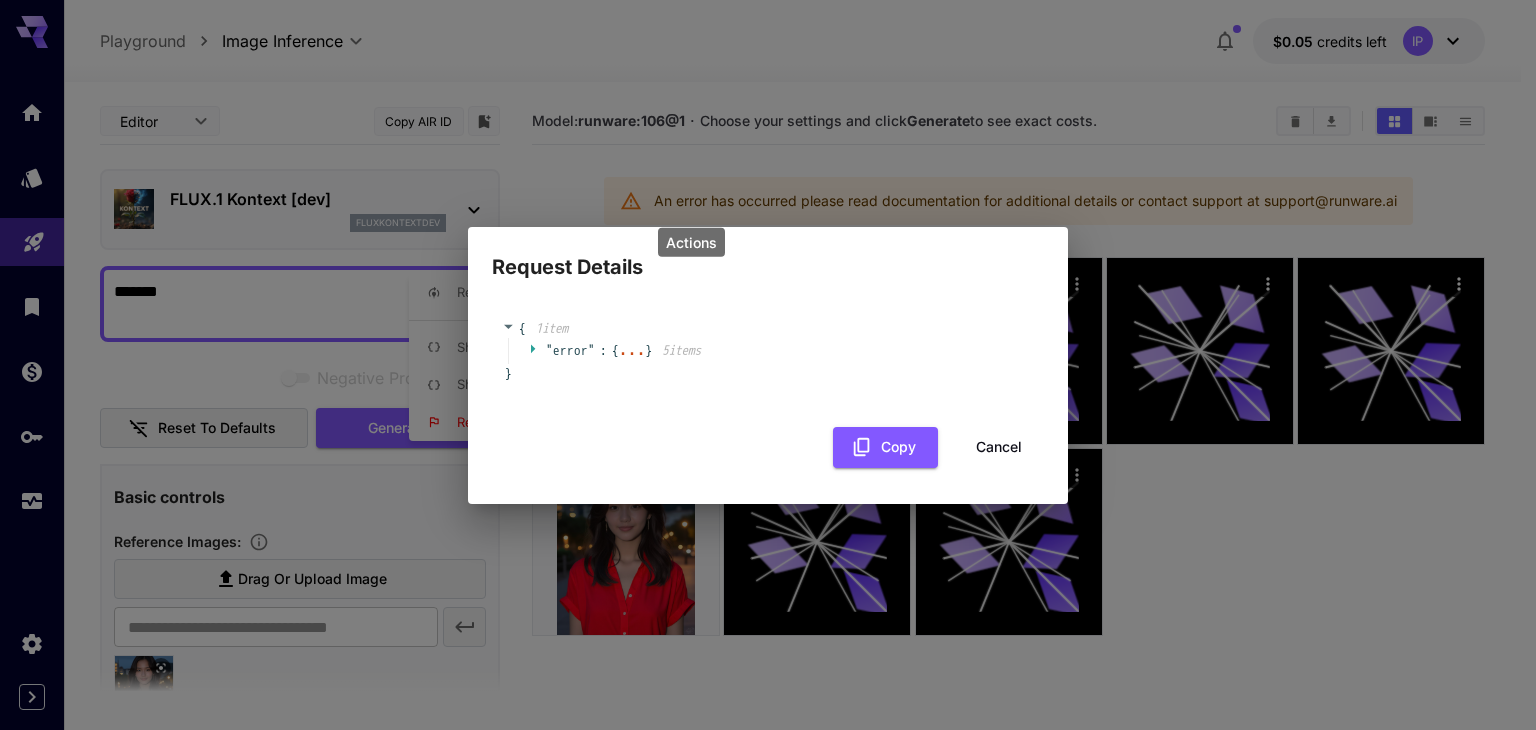 click on "Request Details" at bounding box center (768, 255) 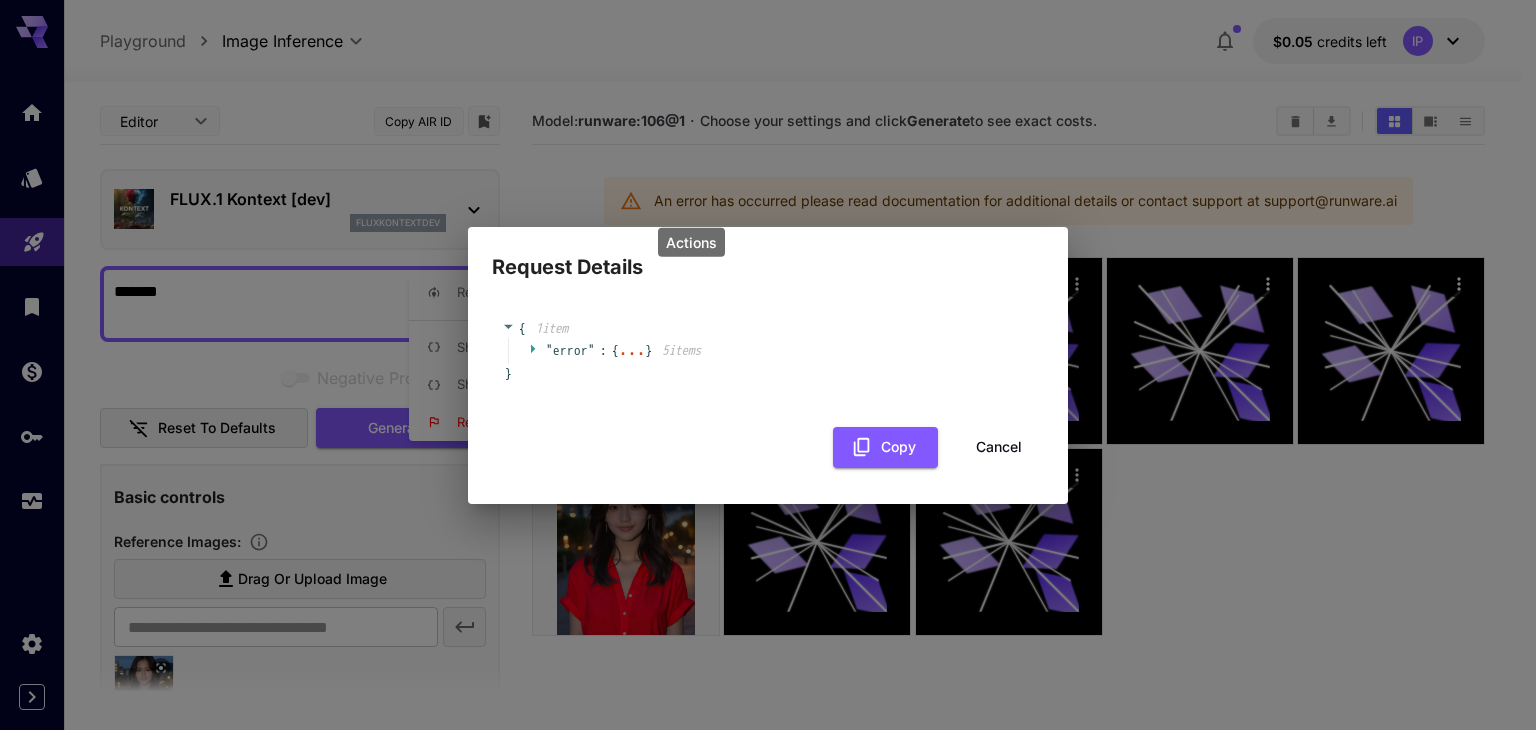 click 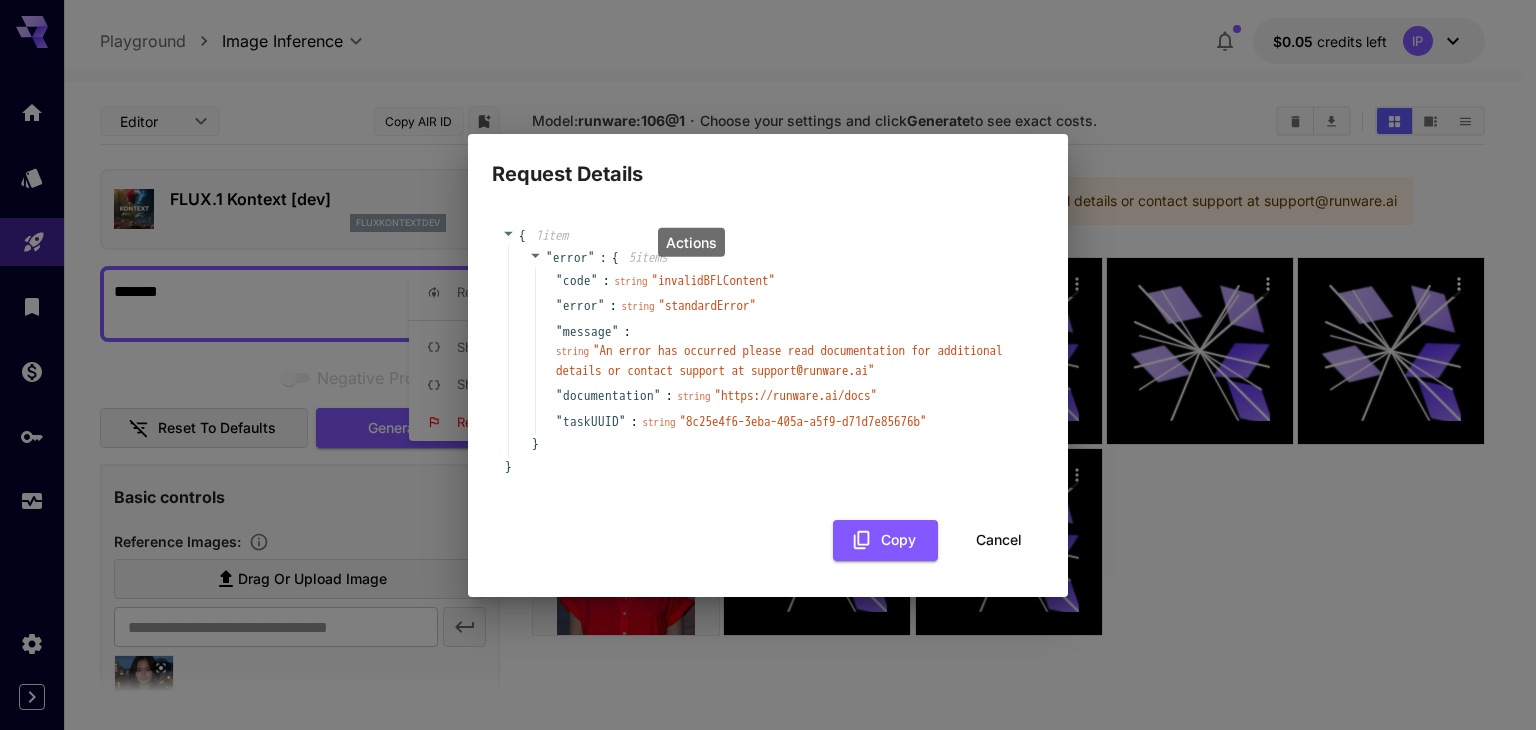 click on "" 8c25e4f6-3eba-405a-a5f9-d71d7e85676b "" at bounding box center [803, 421] 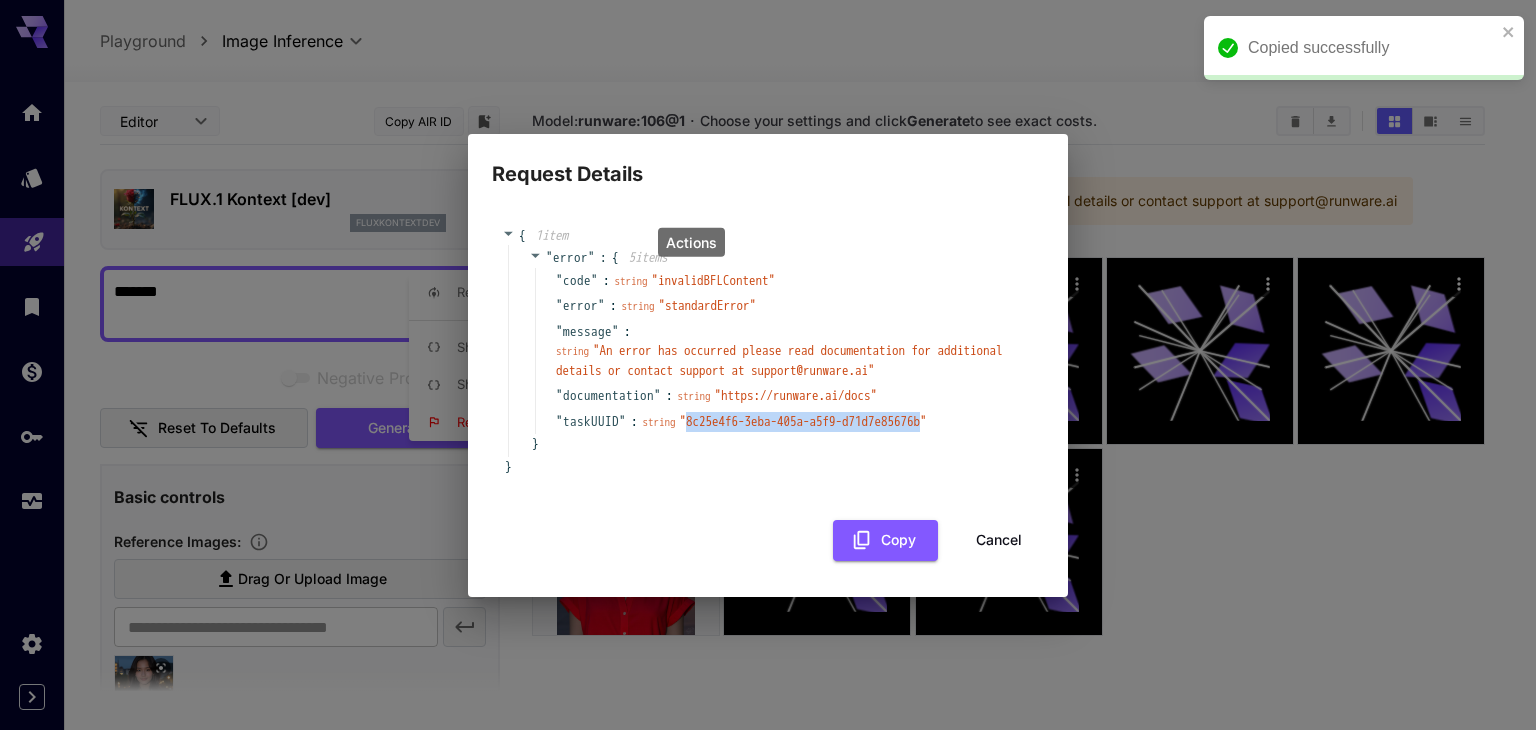 drag, startPoint x: 704, startPoint y: 425, endPoint x: 900, endPoint y: 423, distance: 196.01021 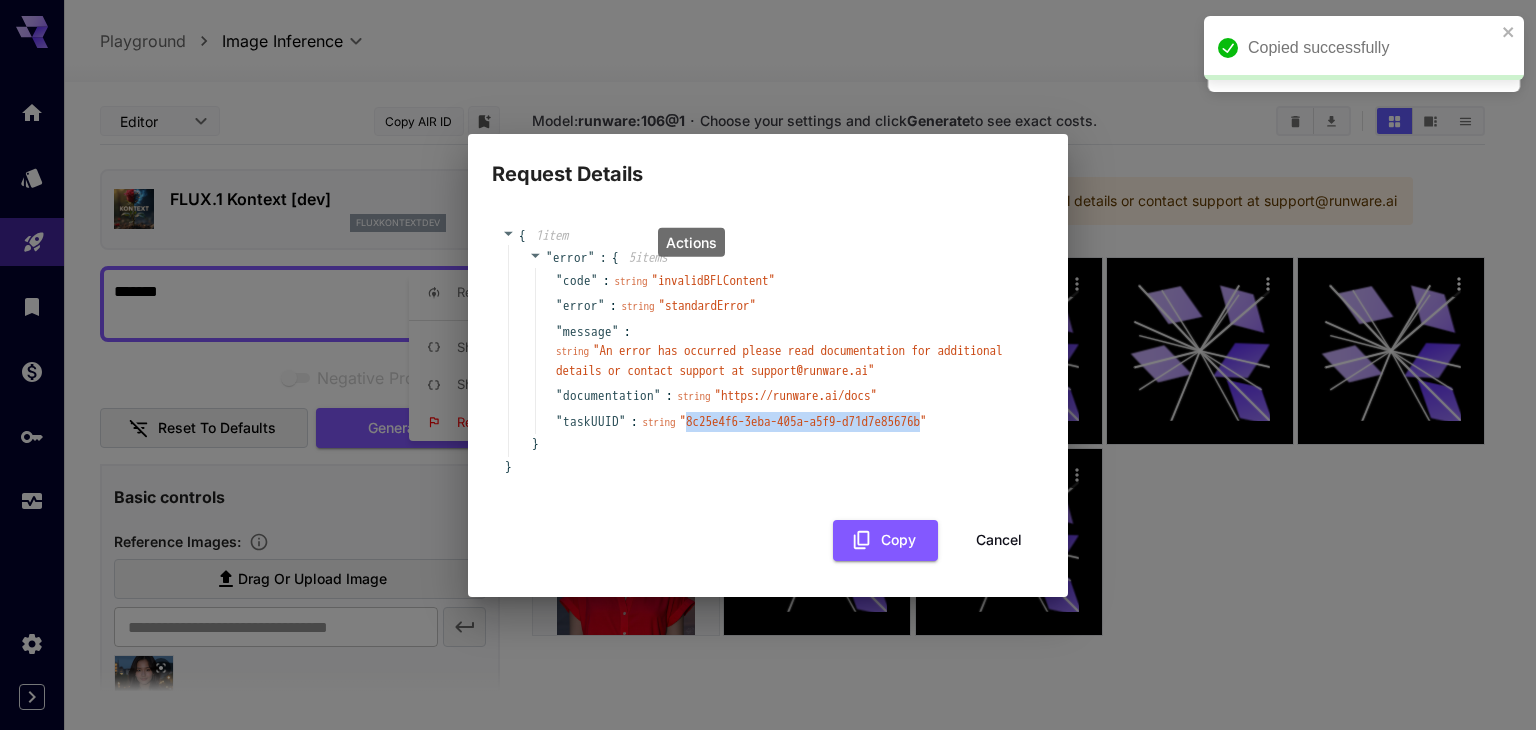 copy on "8c25e4f6-3eba-405a-a5f9-d71d7e85676b" 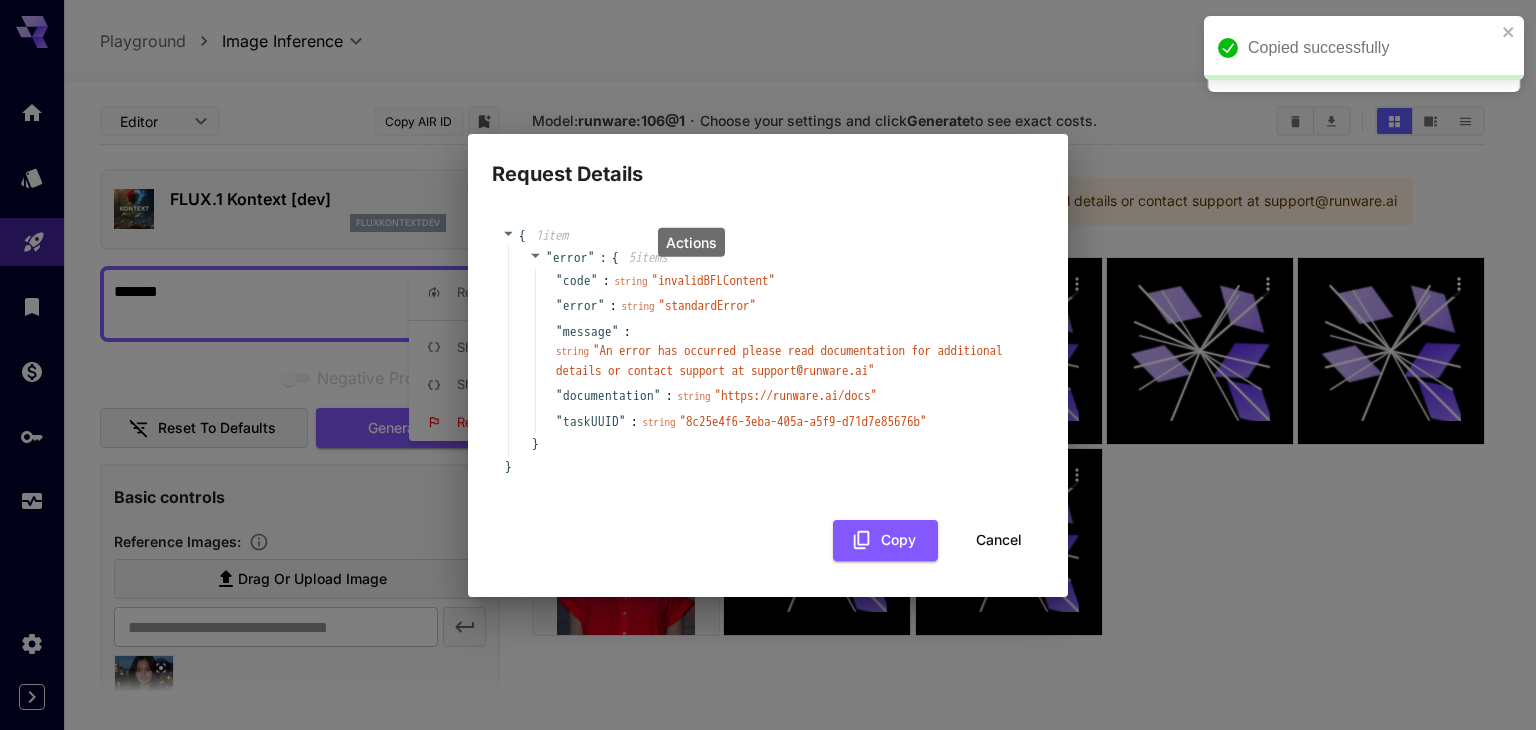 click on "taskUUID" at bounding box center (591, 422) 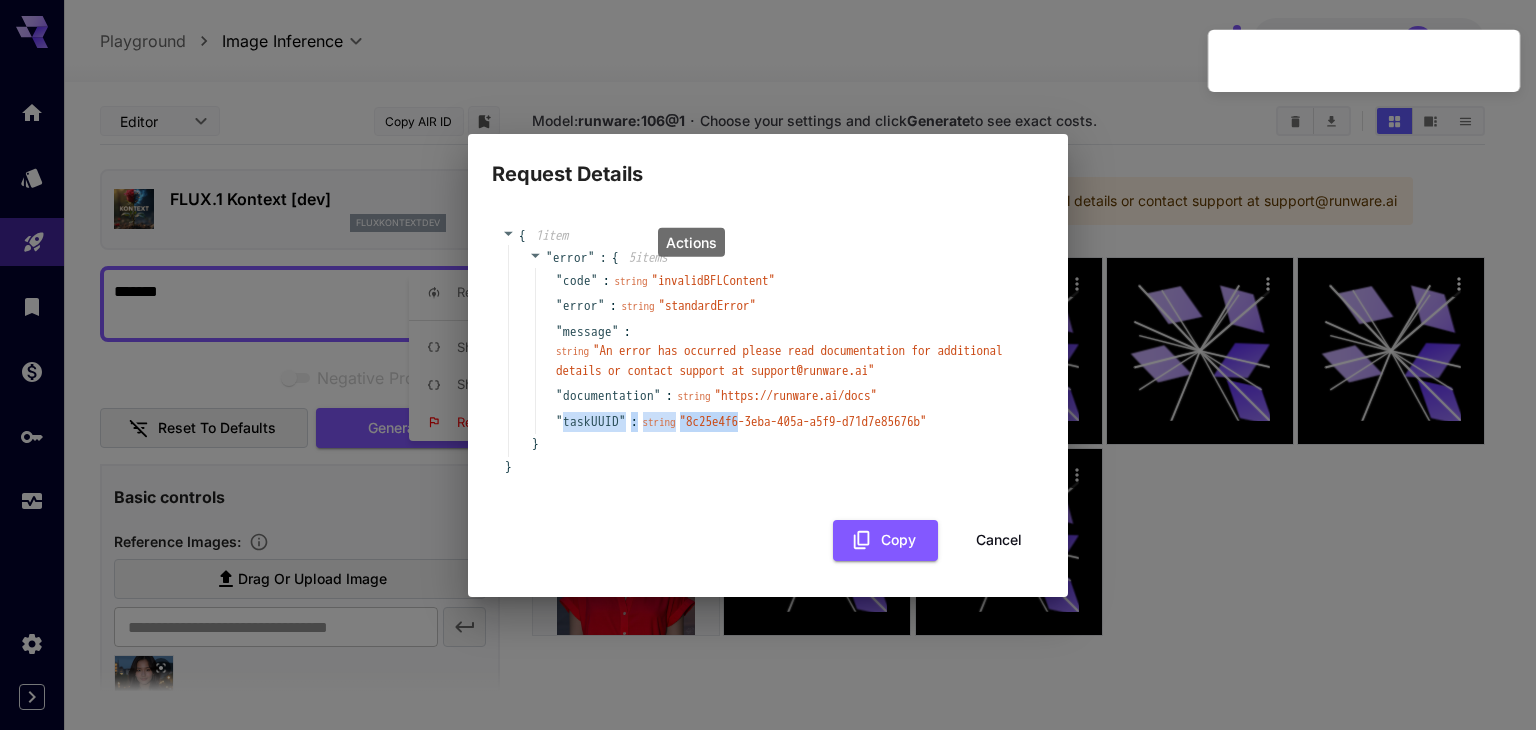 drag, startPoint x: 593, startPoint y: 413, endPoint x: 699, endPoint y: 427, distance: 106.92053 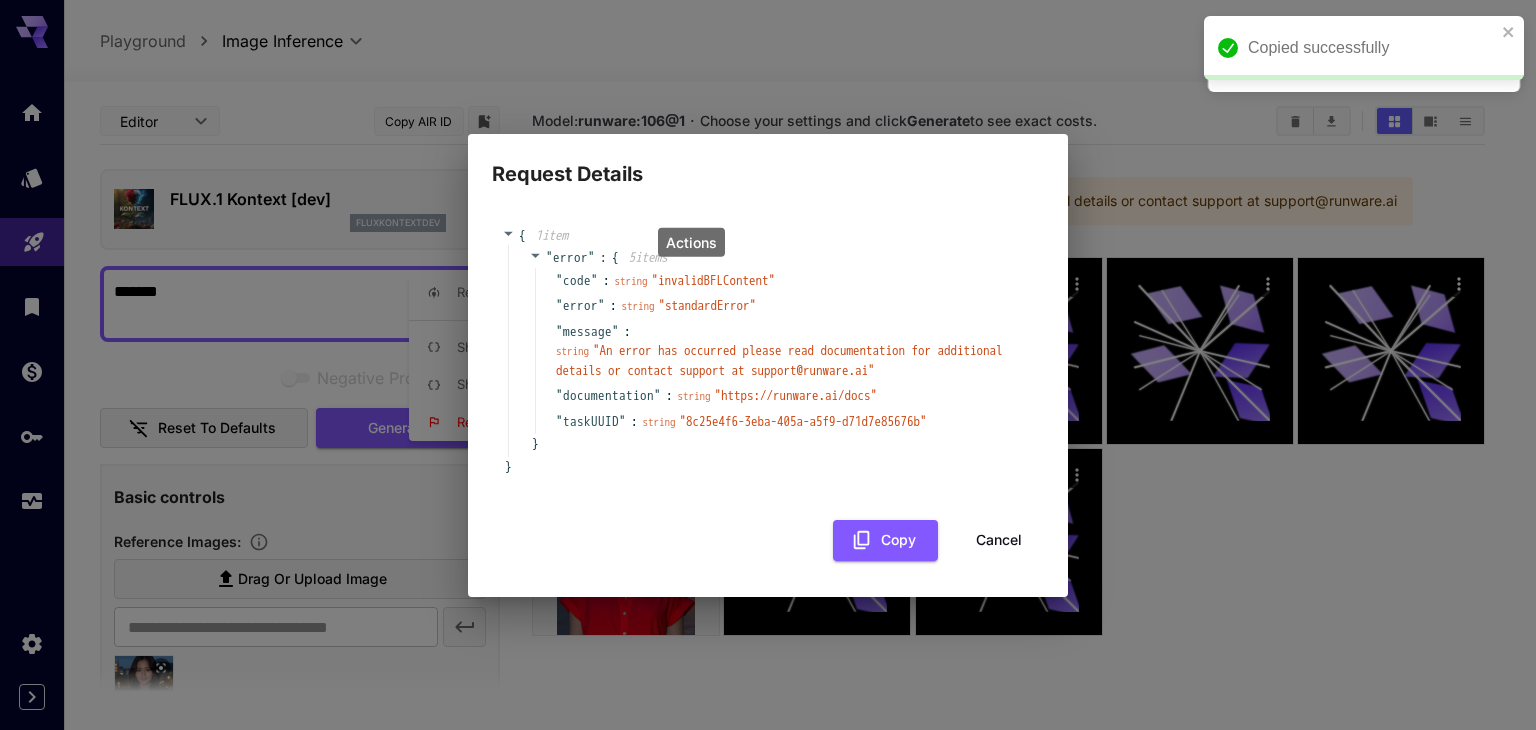 click on "" 8c25e4f6-3eba-405a-a5f9-d71d7e85676b "" at bounding box center (803, 421) 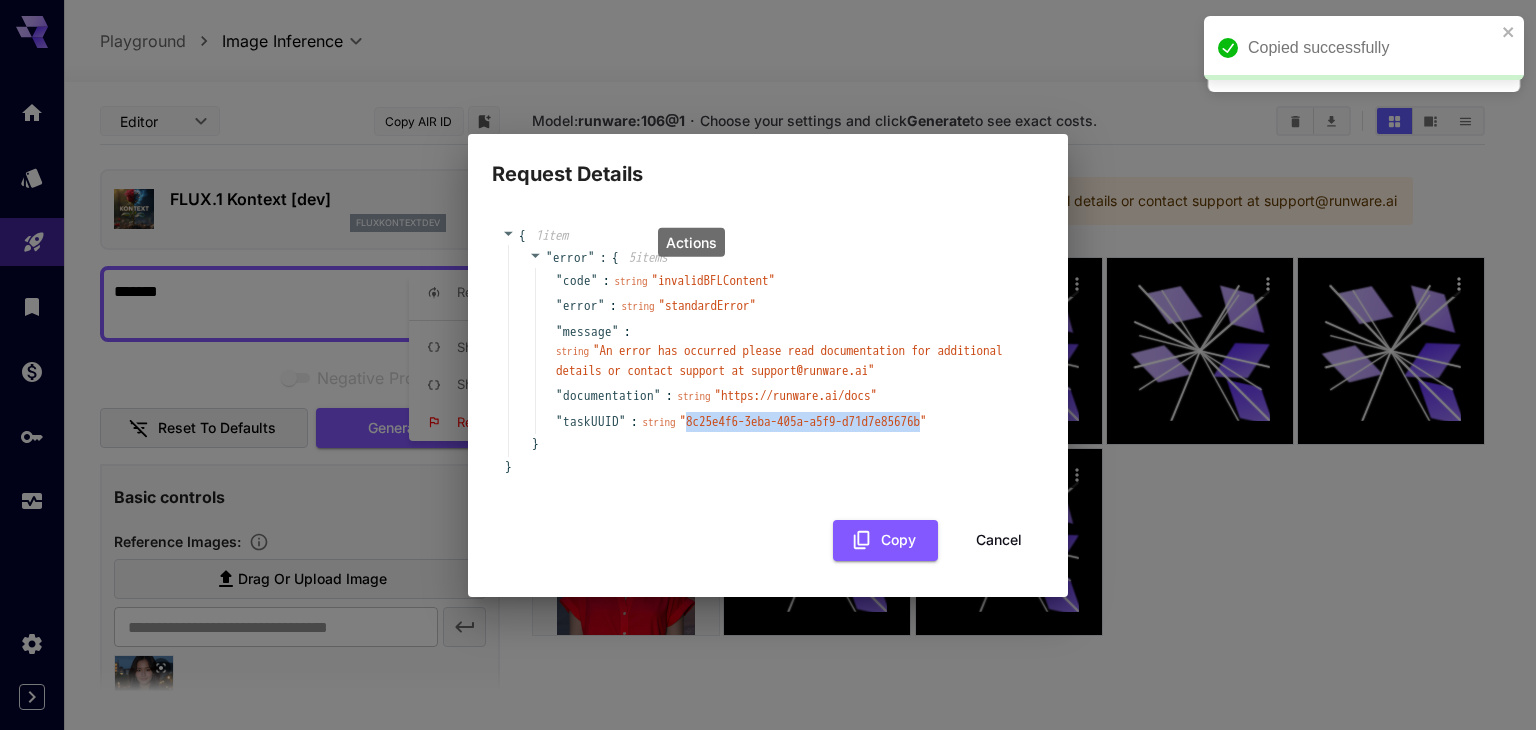drag, startPoint x: 723, startPoint y: 417, endPoint x: 927, endPoint y: 412, distance: 204.06126 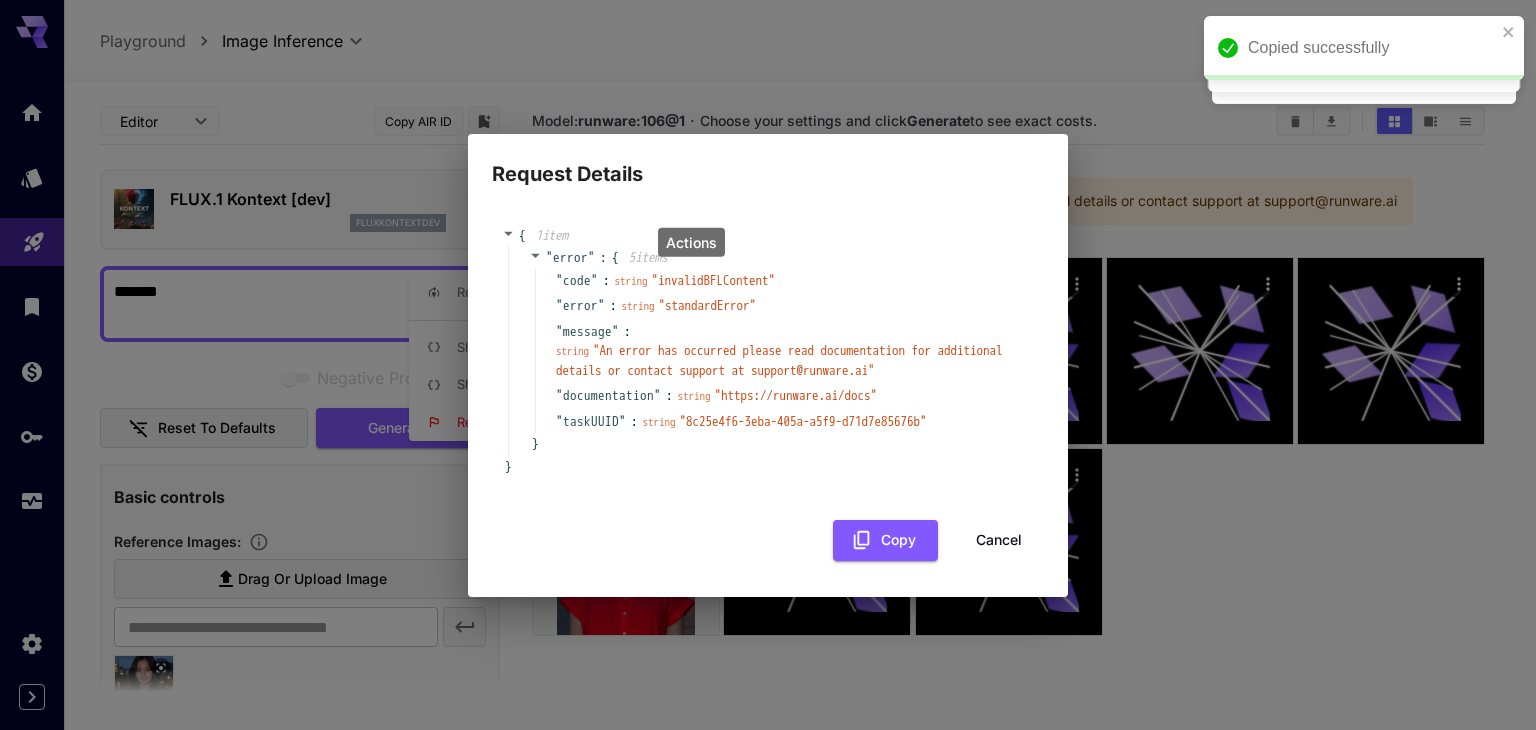 click on "Request Details { 1 item " error " : { 5 item s " code " : string " invalidBFLContent " " error " : string " standardError " " message " : string " An error has occurred please read documentation for additional details or contact support at support@example.com " " documentation " : string " https://runware.ai/docs " " taskUUID " : string " 8c25e4f6-3eba-405a-a5f9-d71d7e85676b " } }" at bounding box center (768, 365) 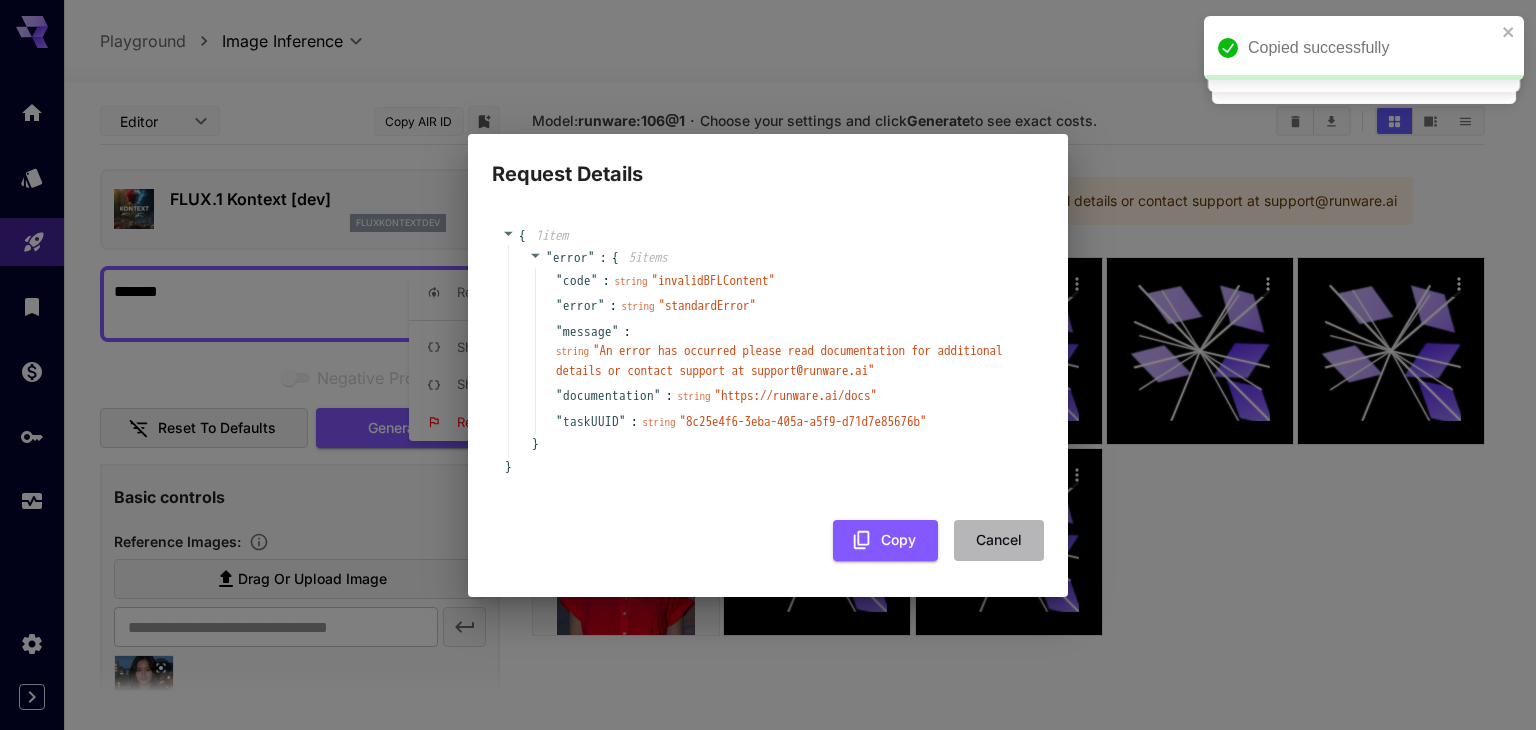 click on "Cancel" at bounding box center (999, 540) 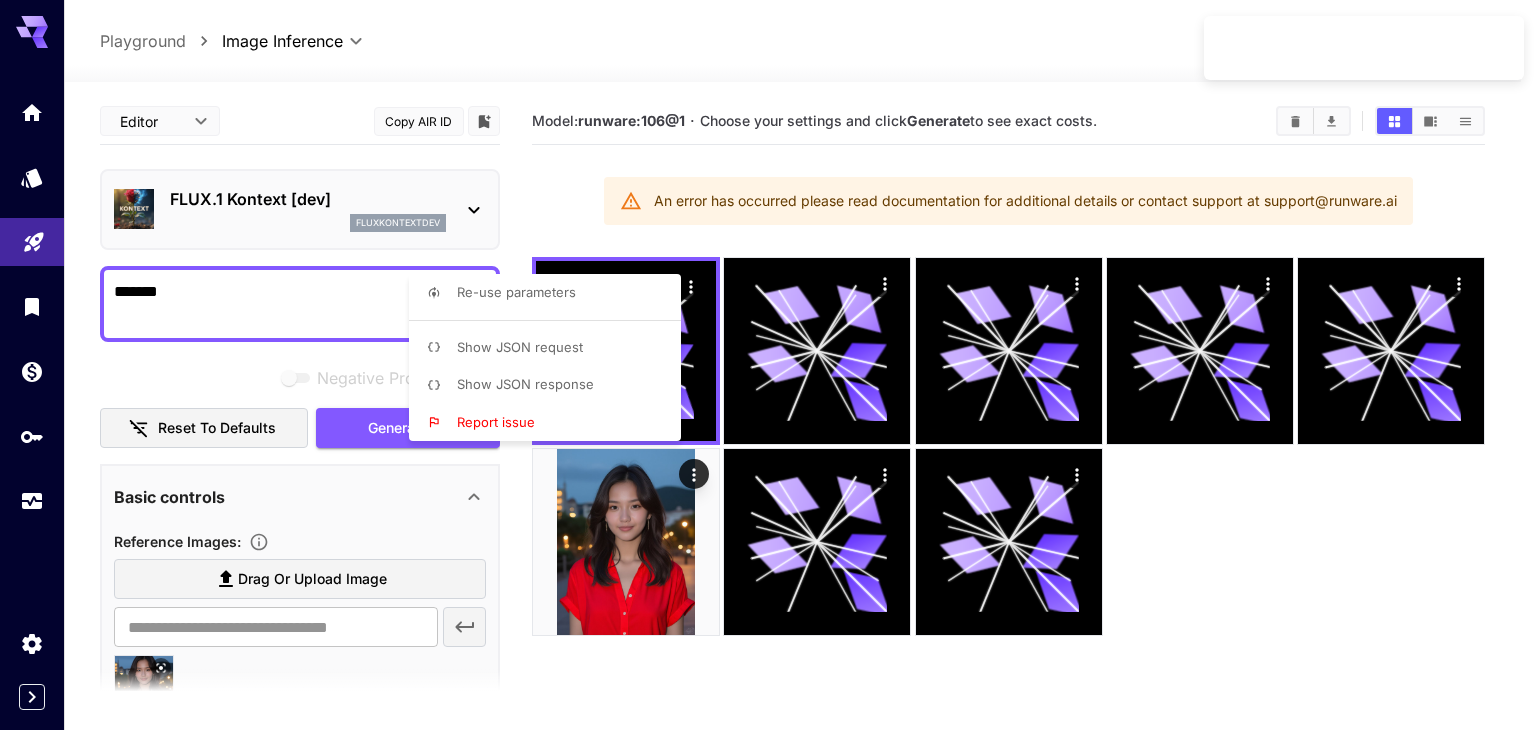 click at bounding box center [768, 365] 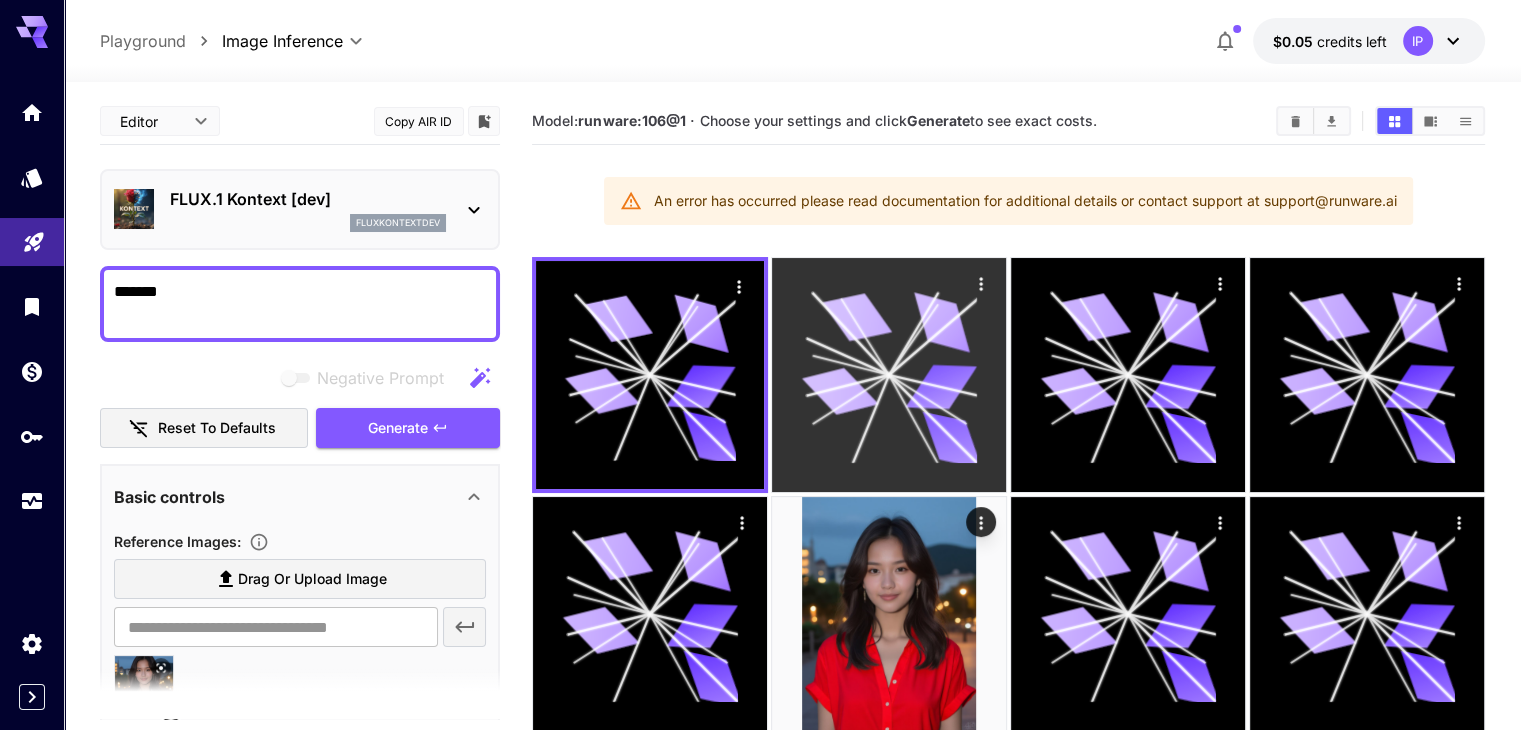 click 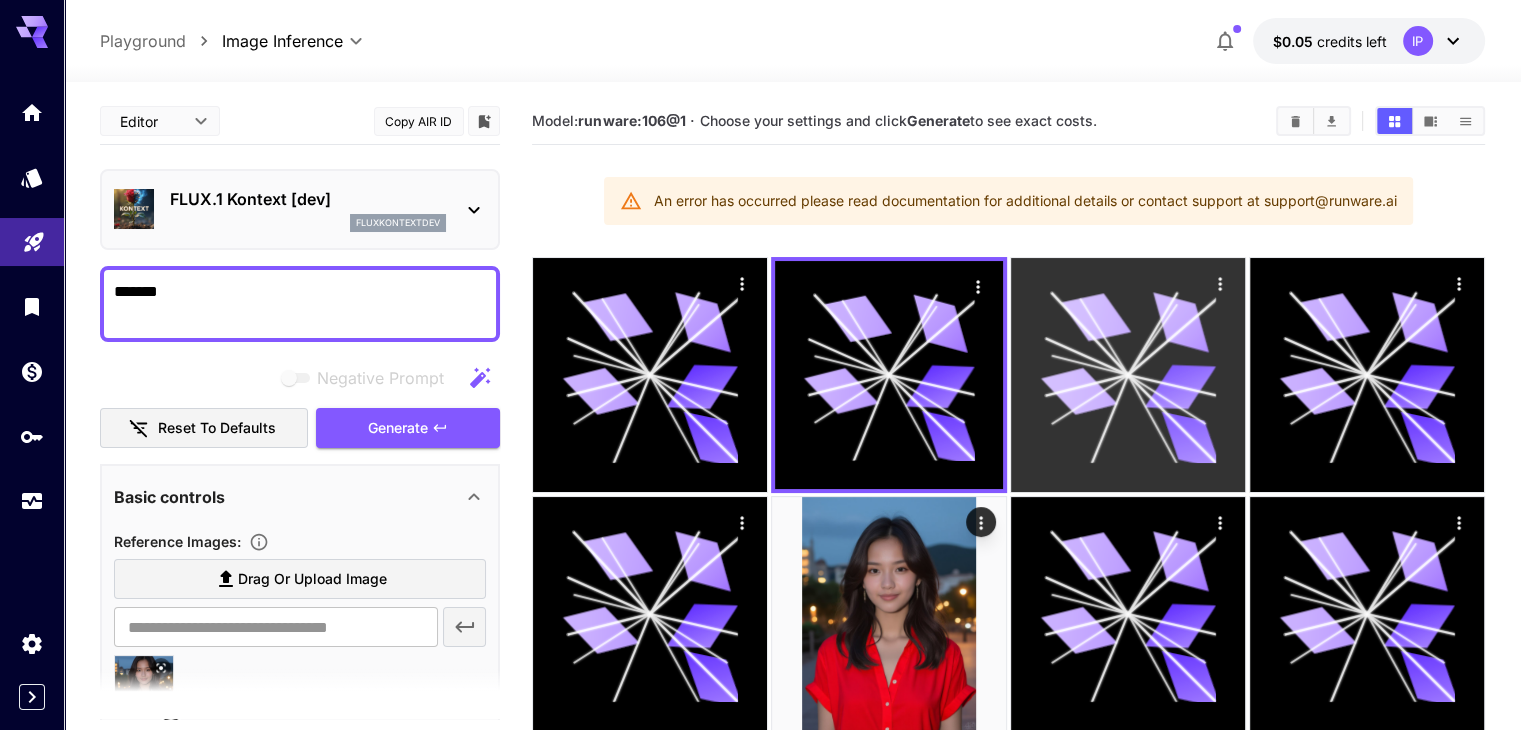 click 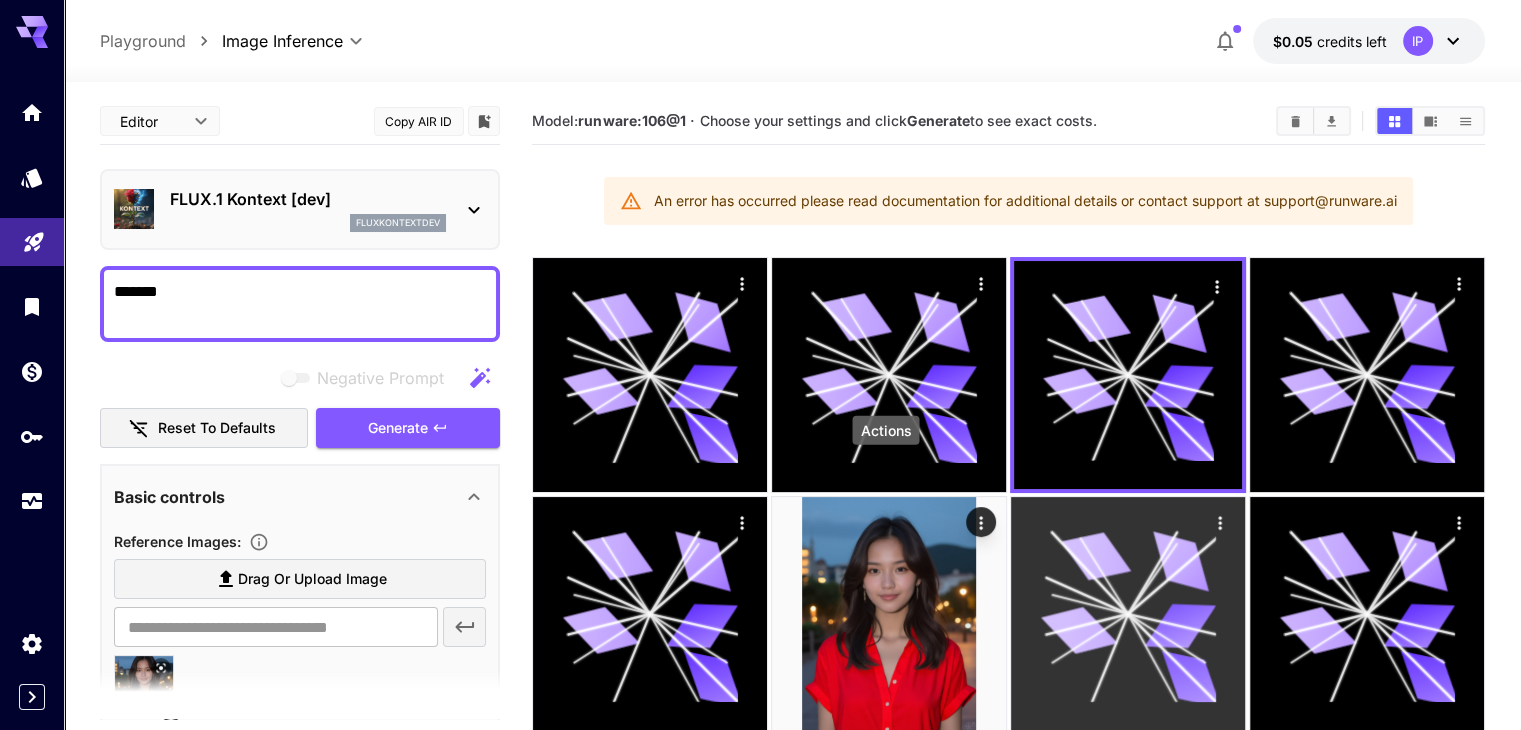 click 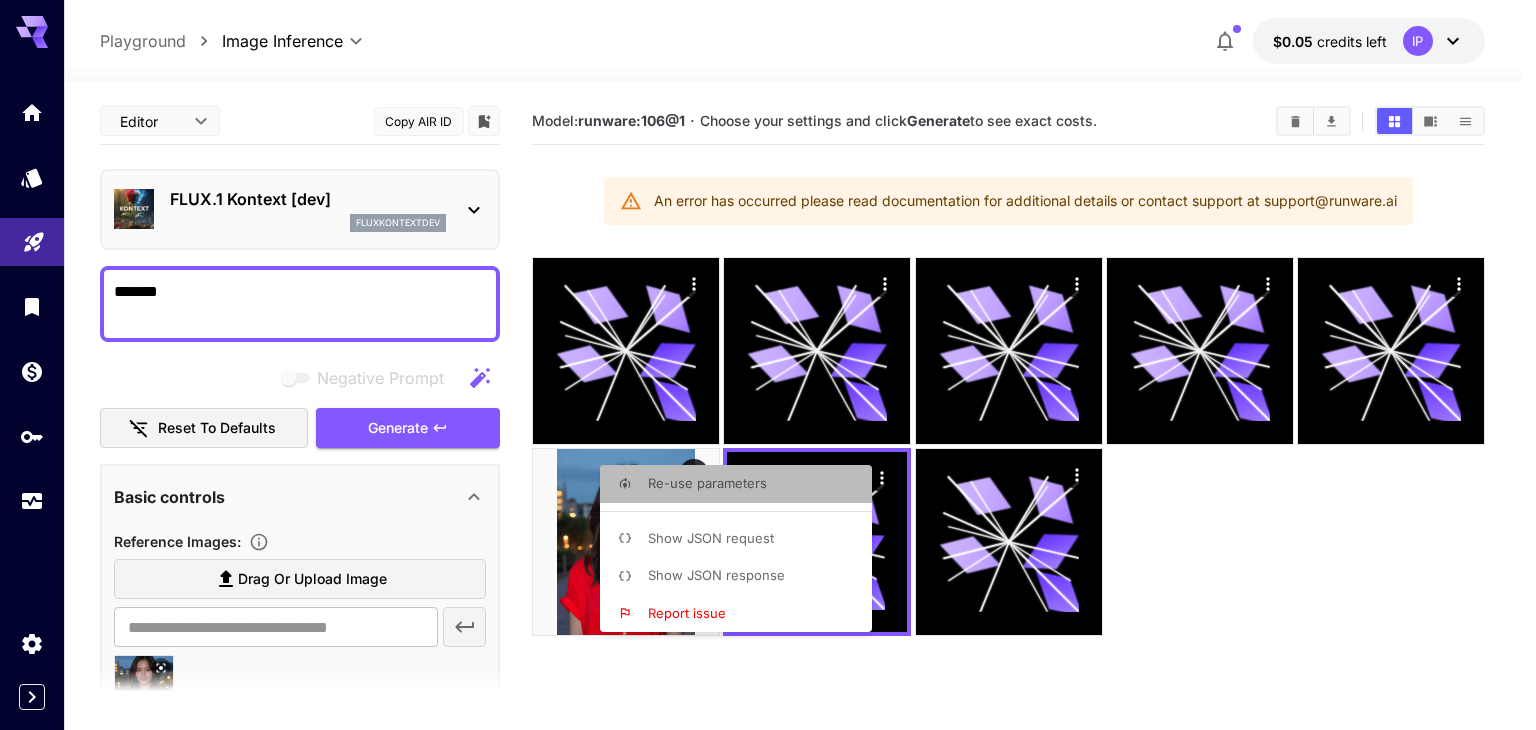click on "Re-use parameters" at bounding box center [707, 483] 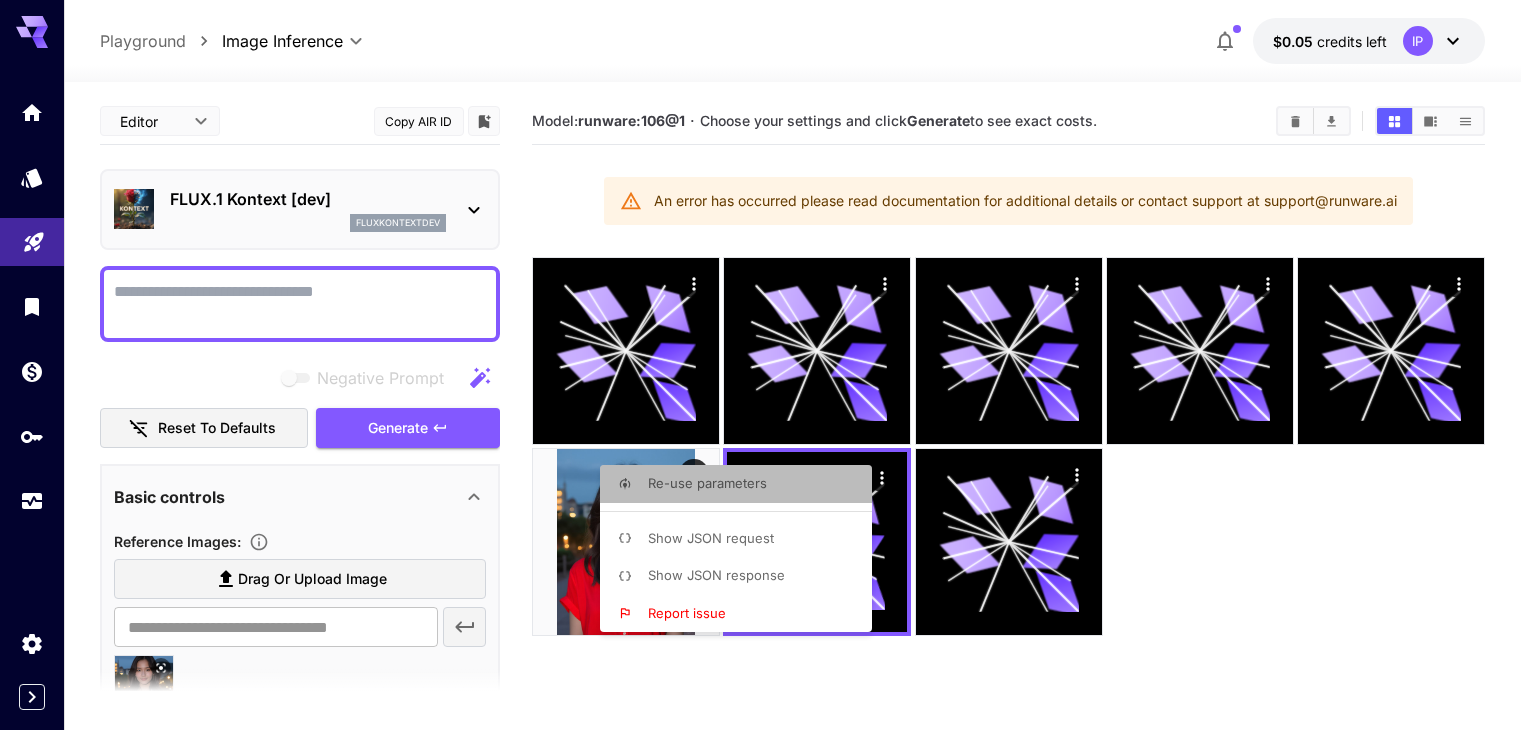 type on "********" 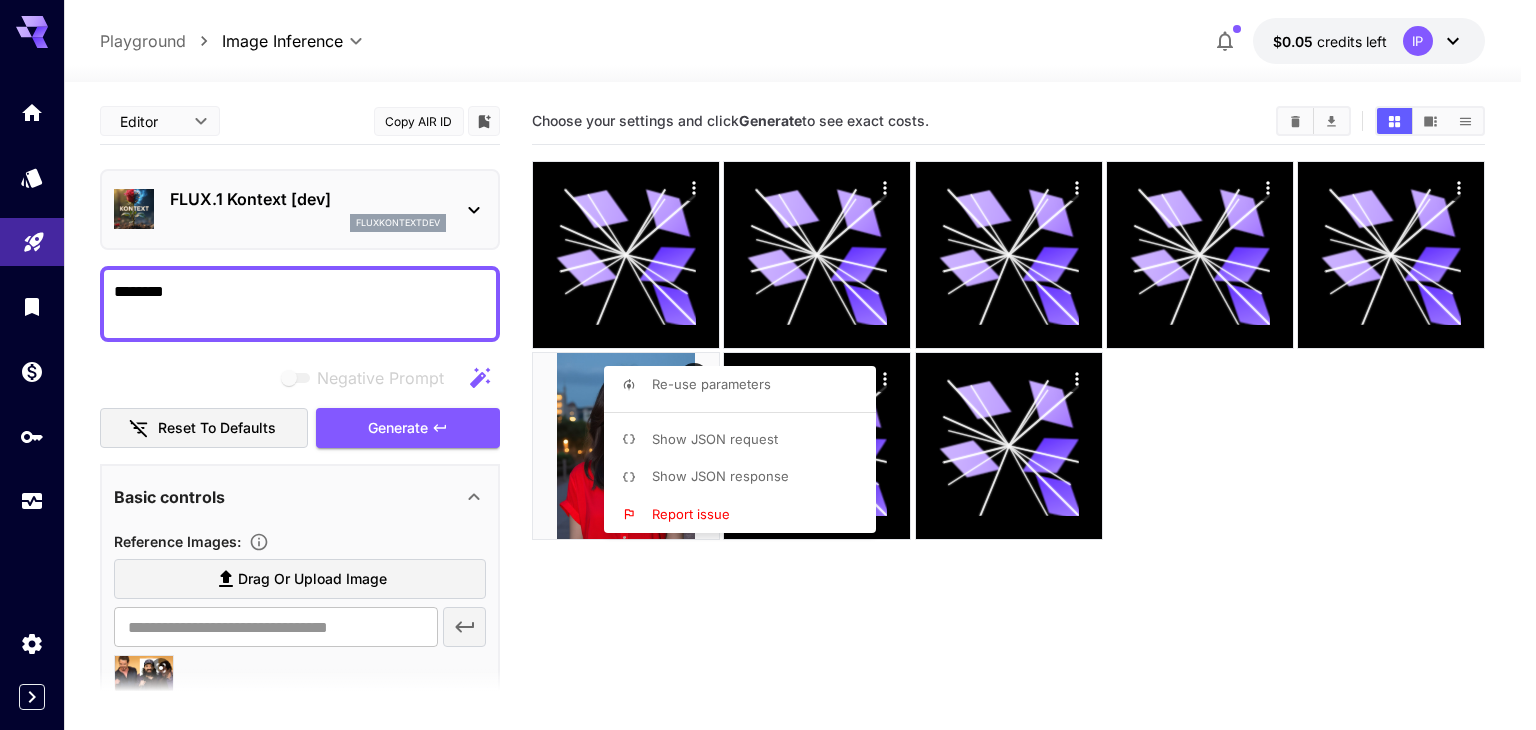 click at bounding box center [768, 365] 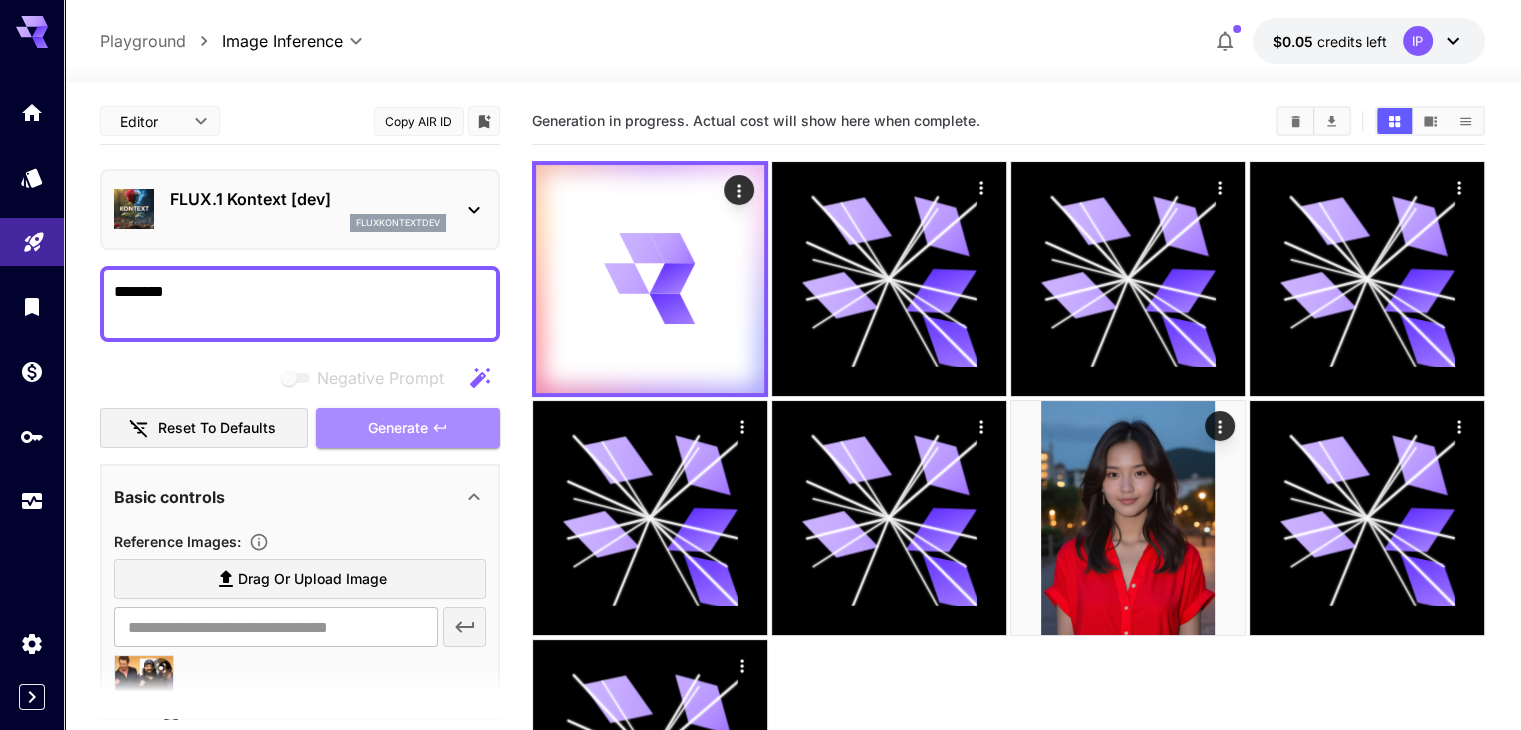 click on "Generate" at bounding box center [408, 428] 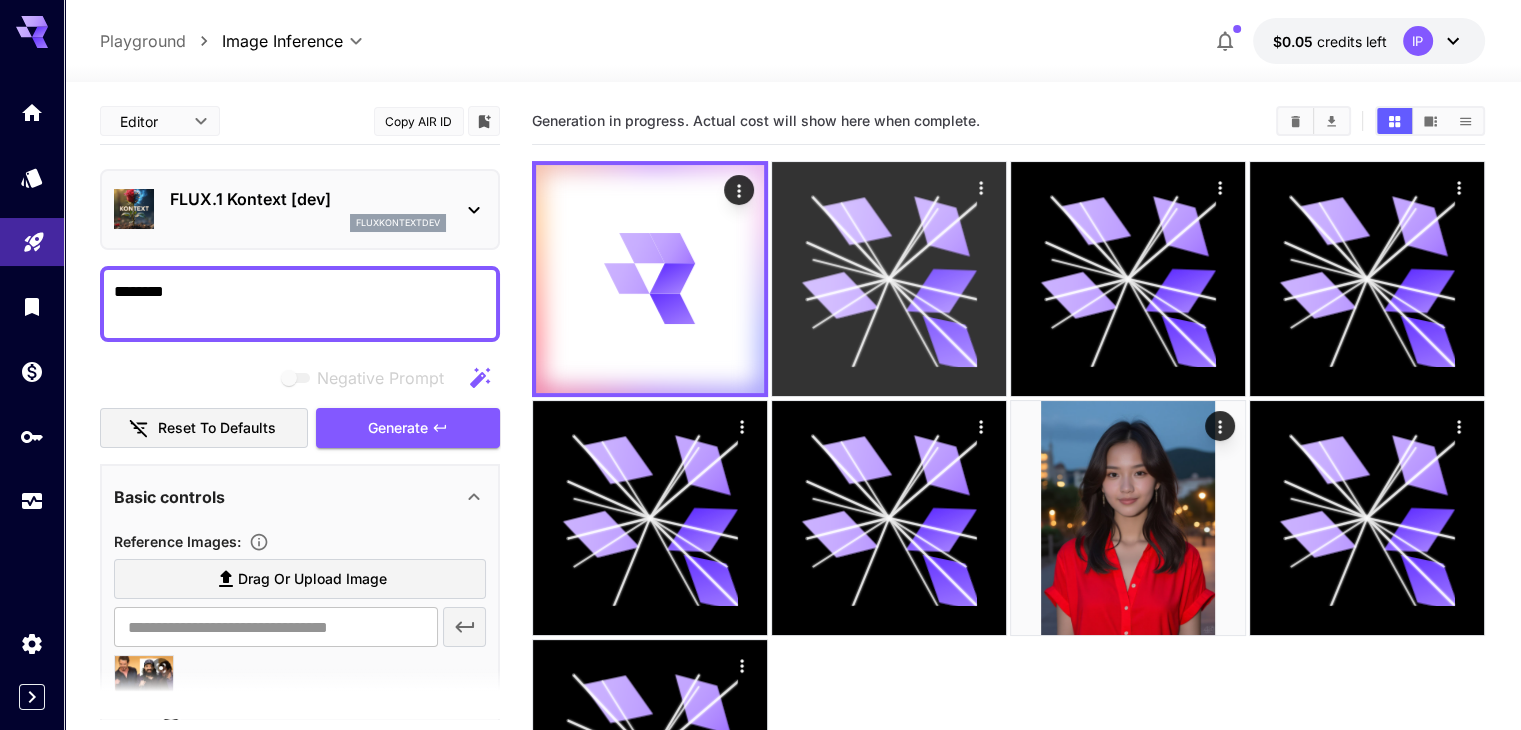 click 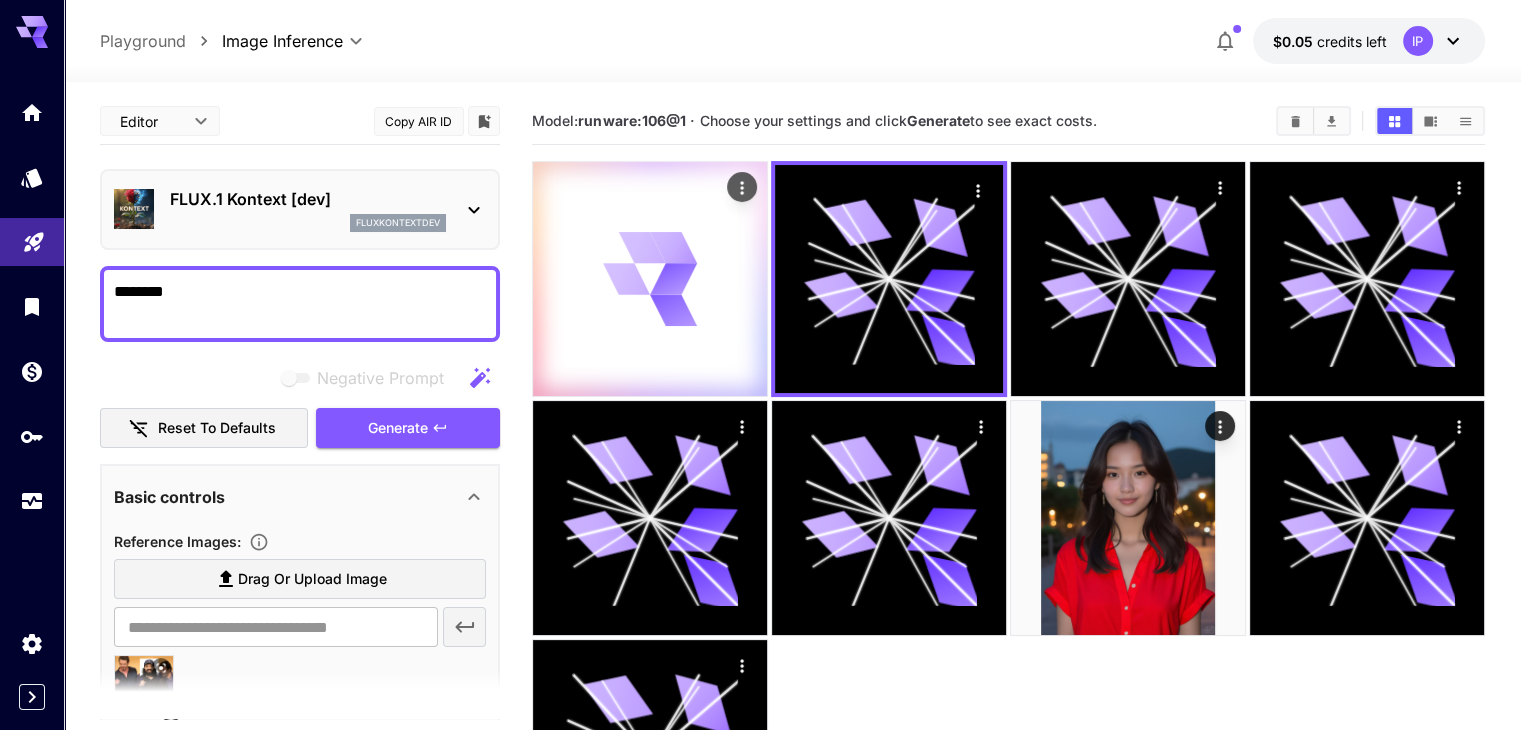 click at bounding box center (650, 279) 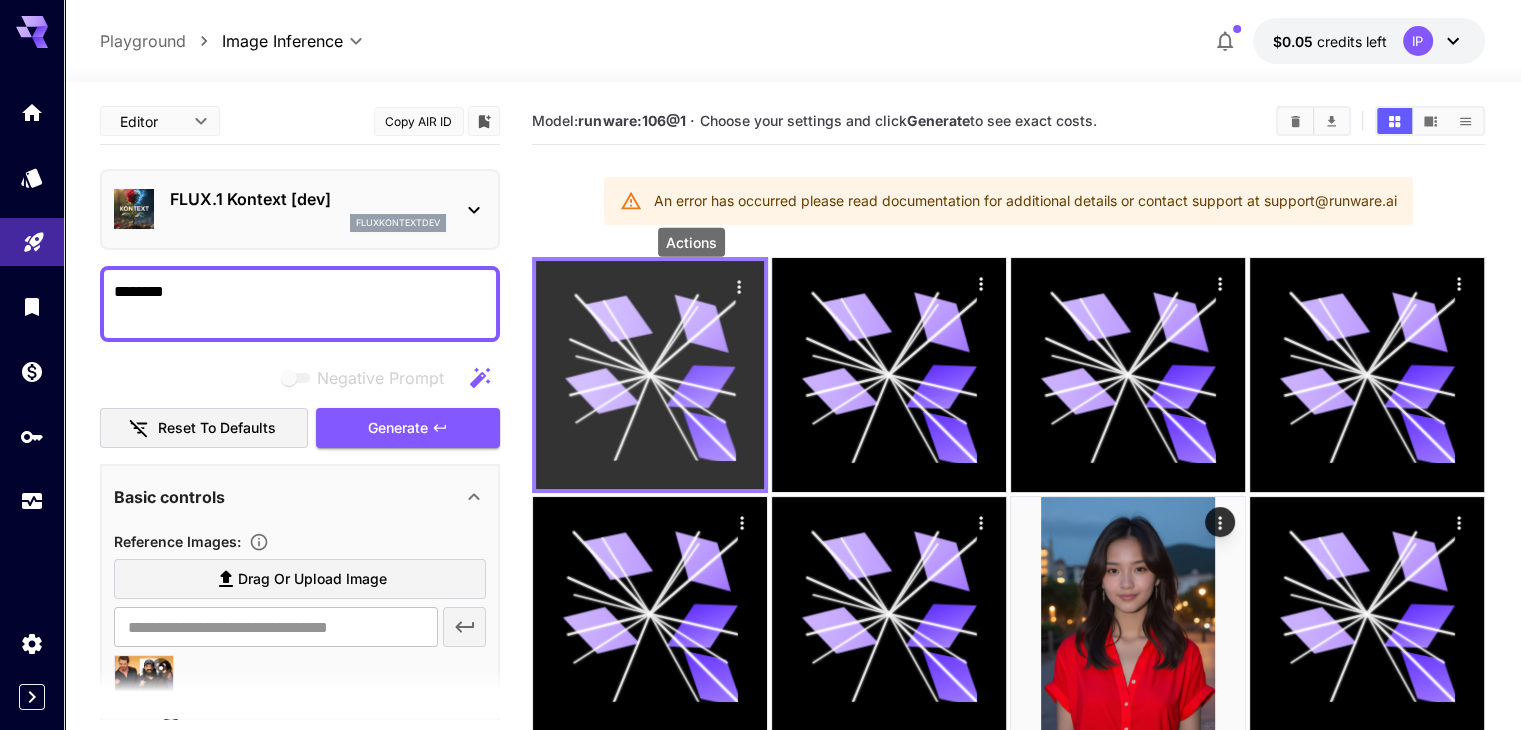 click 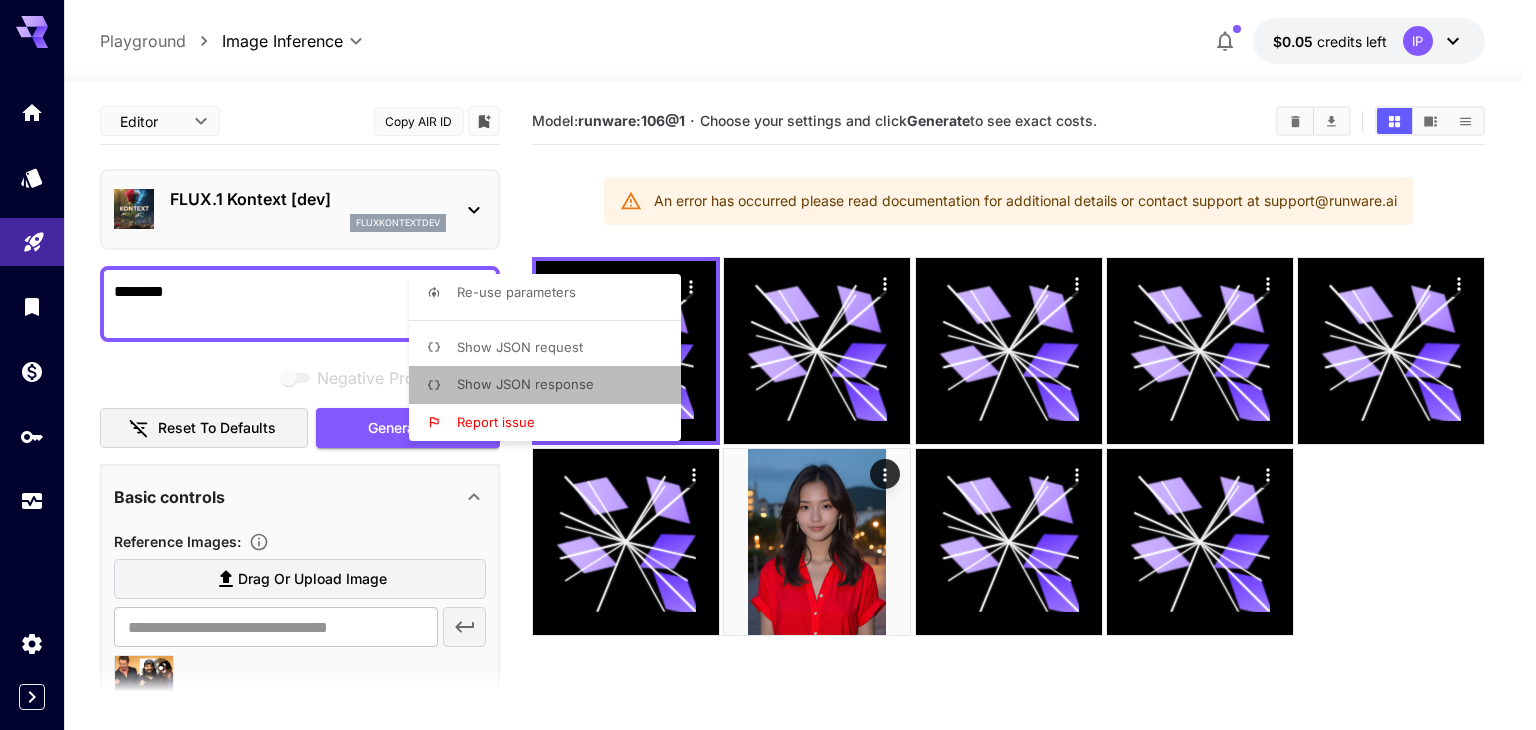 click on "Show JSON response" at bounding box center (525, 384) 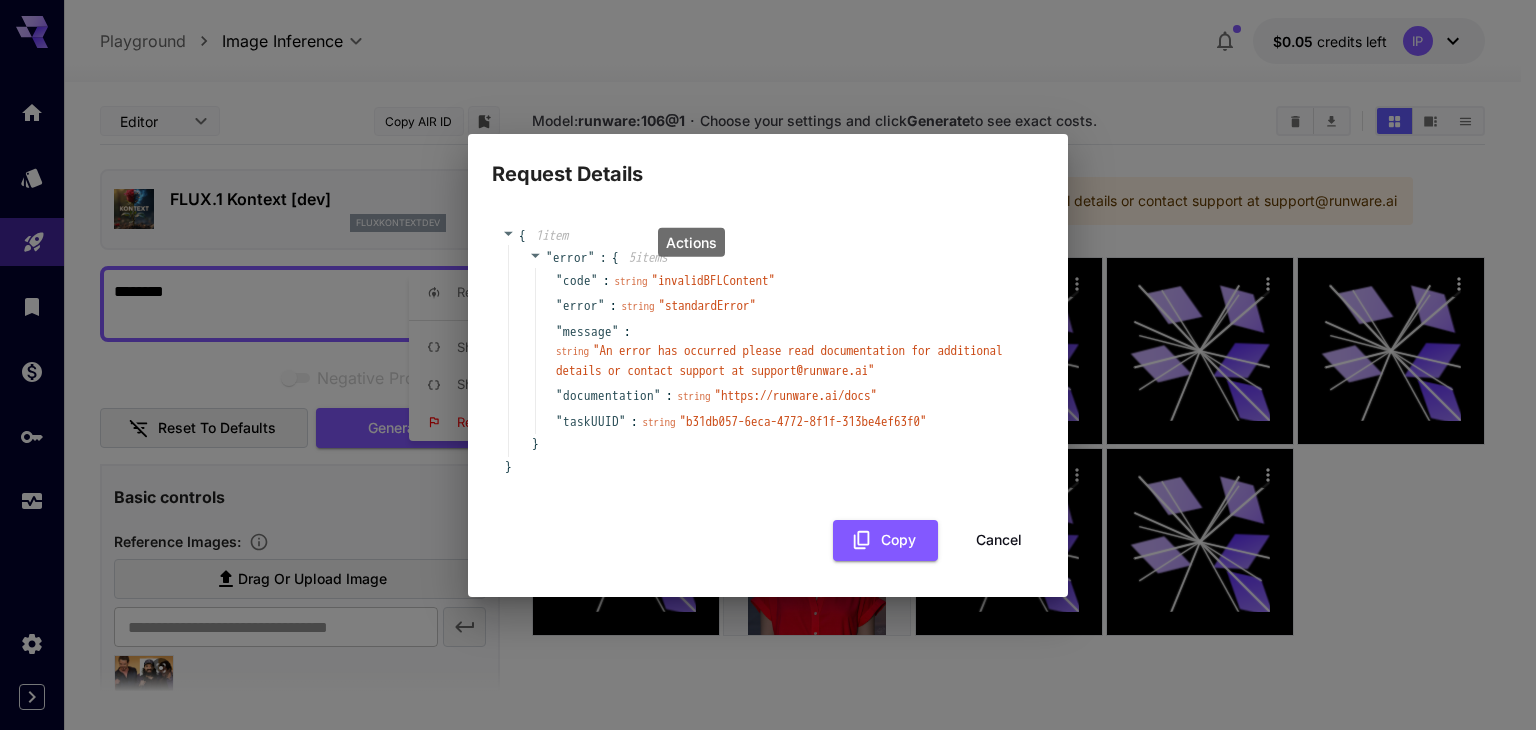 click on "Request Details { 1 item " error " : { 5 item s " code " : string " invalidBFLContent " " error " : string " standardError " " message " : string " An error has occurred please read documentation for additional details or contact support at support@example.com " " documentation " : string " https://runware.ai/docs " " taskUUID " : string " b31db057-6eca-4772-8f1f-313be4ef63f0 " } }" at bounding box center [768, 365] 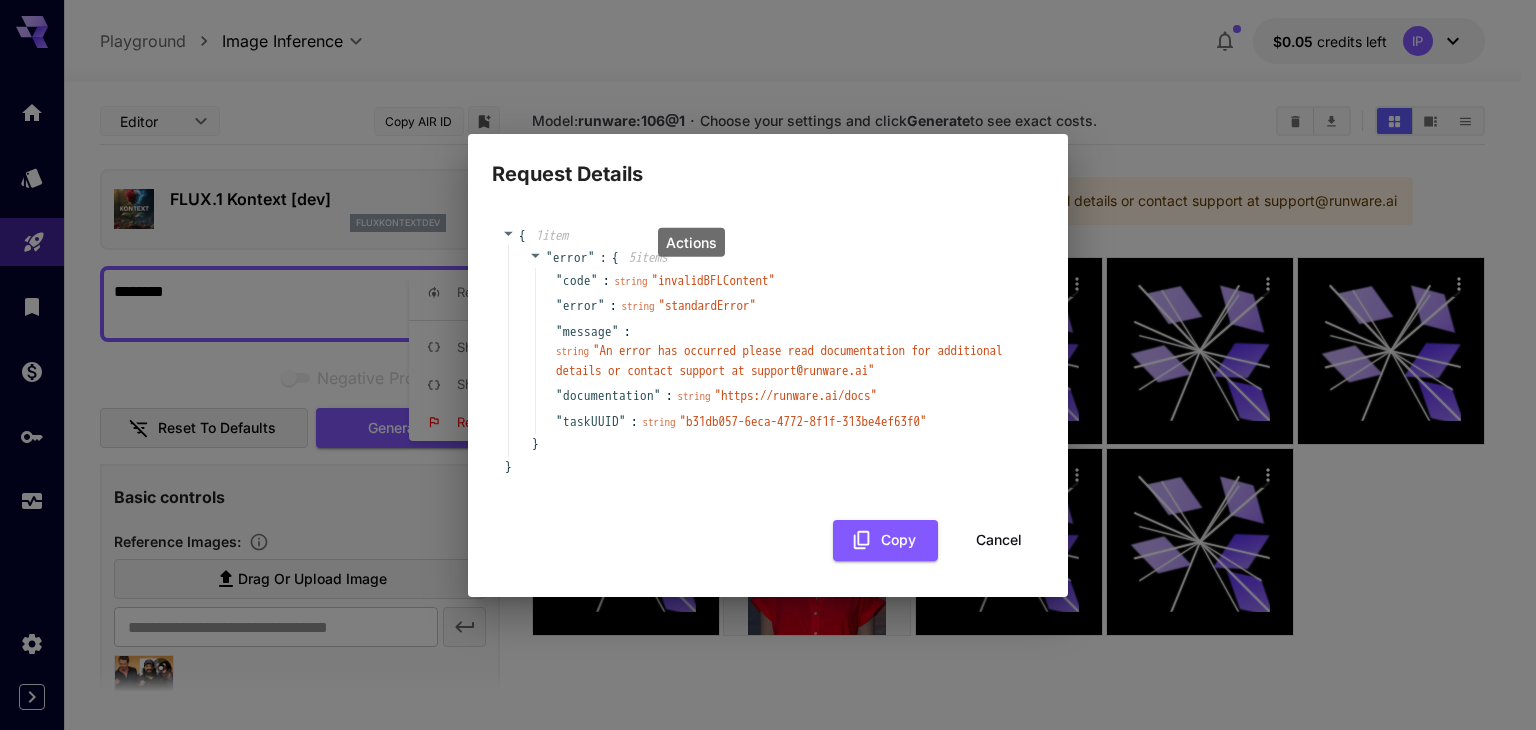 click on "Request Details { 1 item " error " : { 5 item s " code " : string " invalidBFLContent " " error " : string " standardError " " message " : string " An error has occurred please read documentation for additional details or contact support at support@example.com " " documentation " : string " https://runware.ai/docs " " taskUUID " : string " b31db057-6eca-4772-8f1f-313be4ef63f0 " } }" at bounding box center (768, 365) 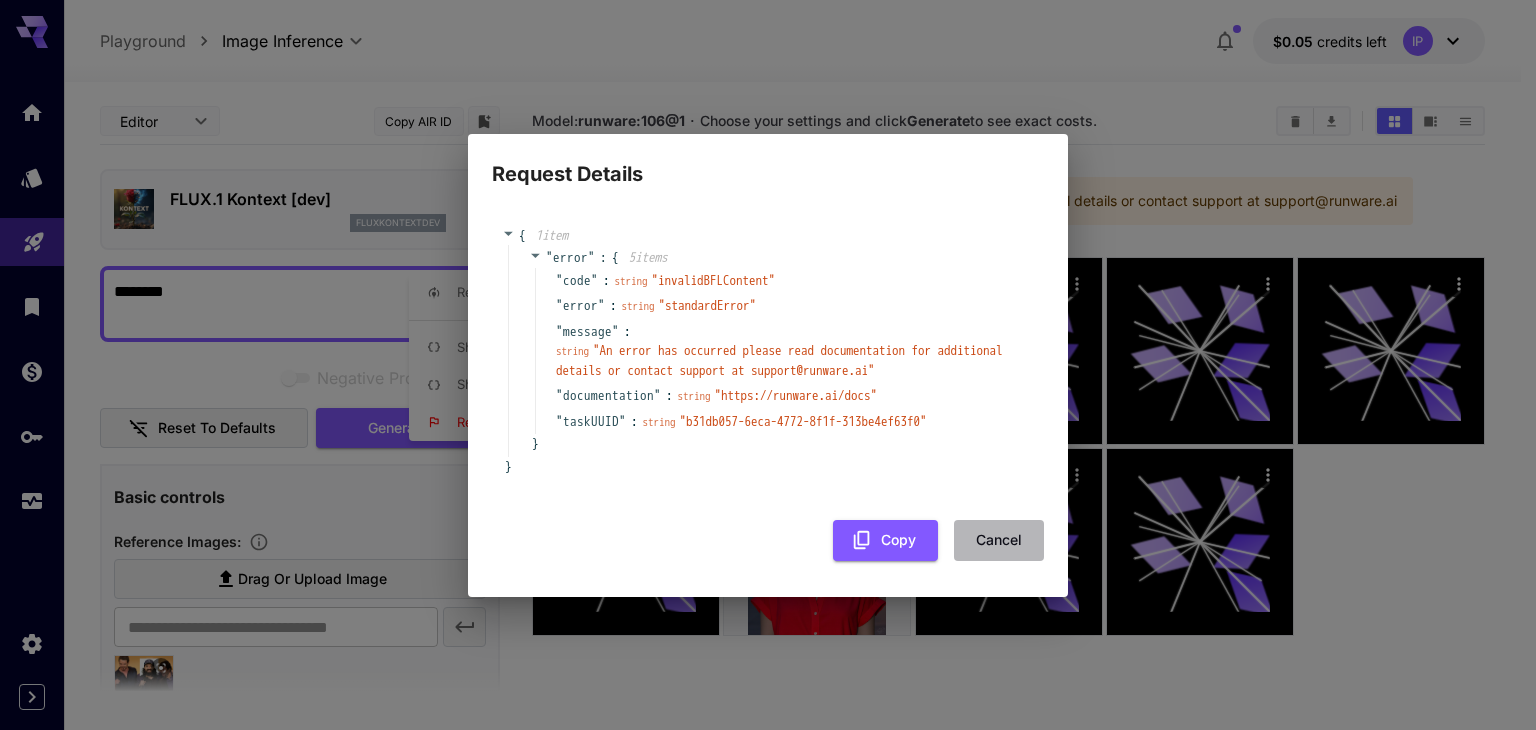 click on "Cancel" at bounding box center [999, 540] 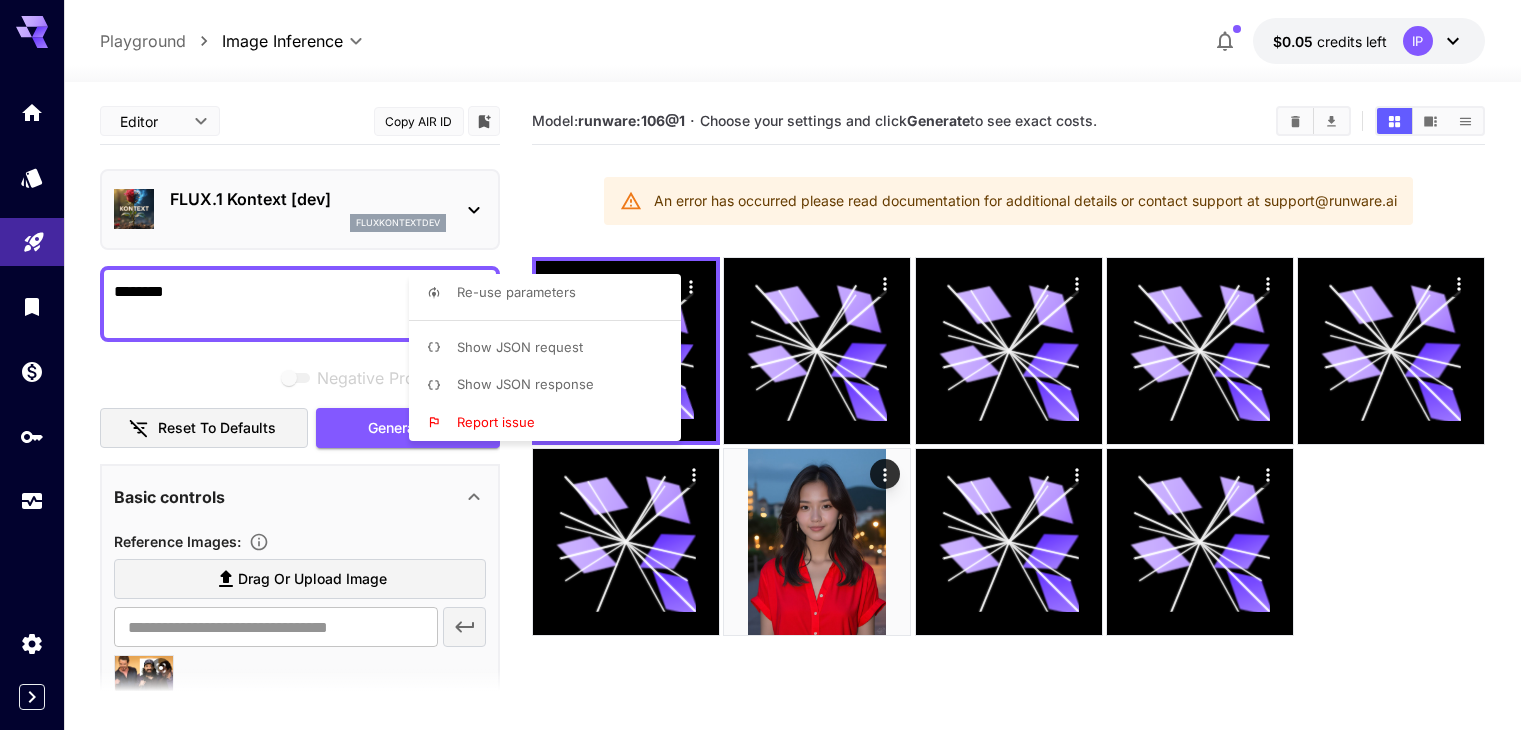 click at bounding box center [768, 365] 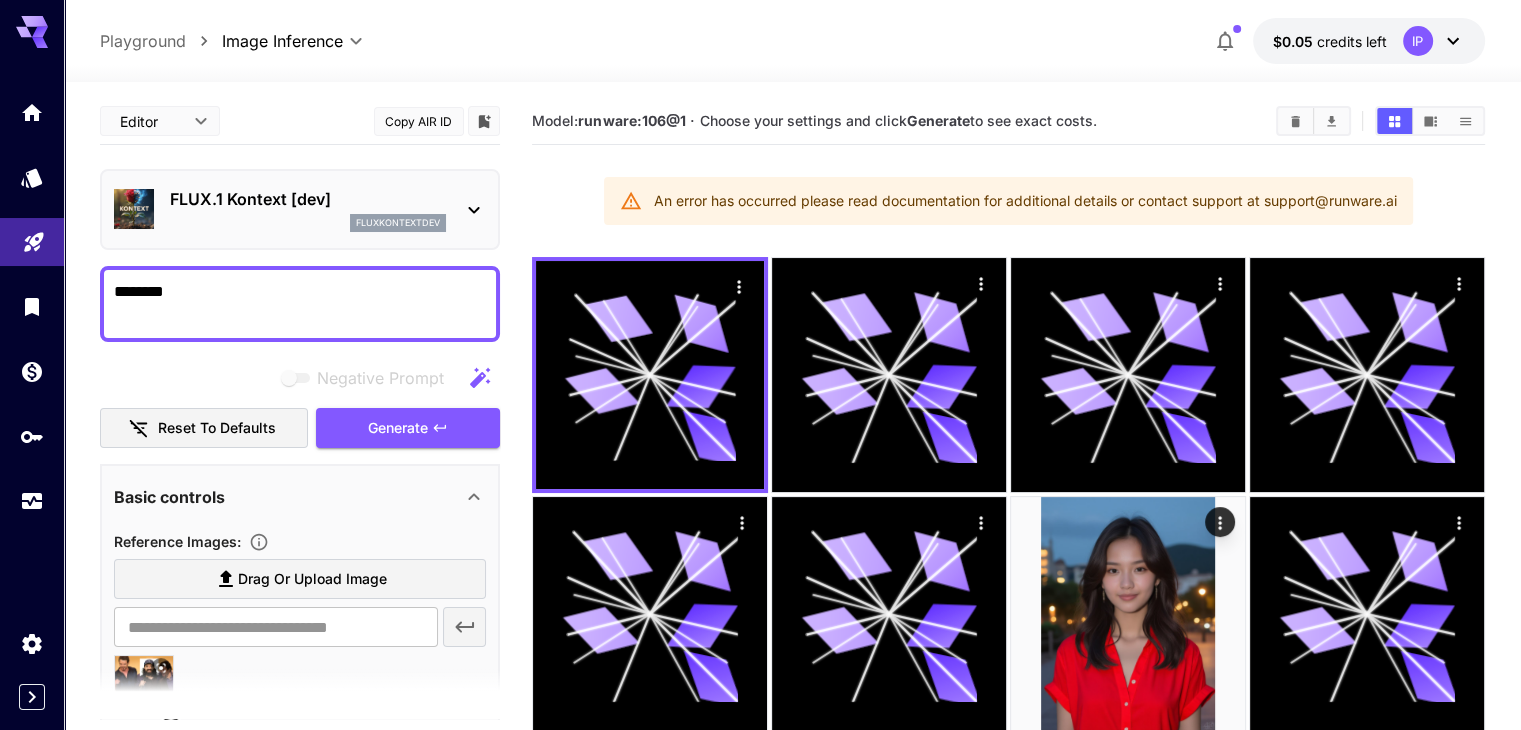 type 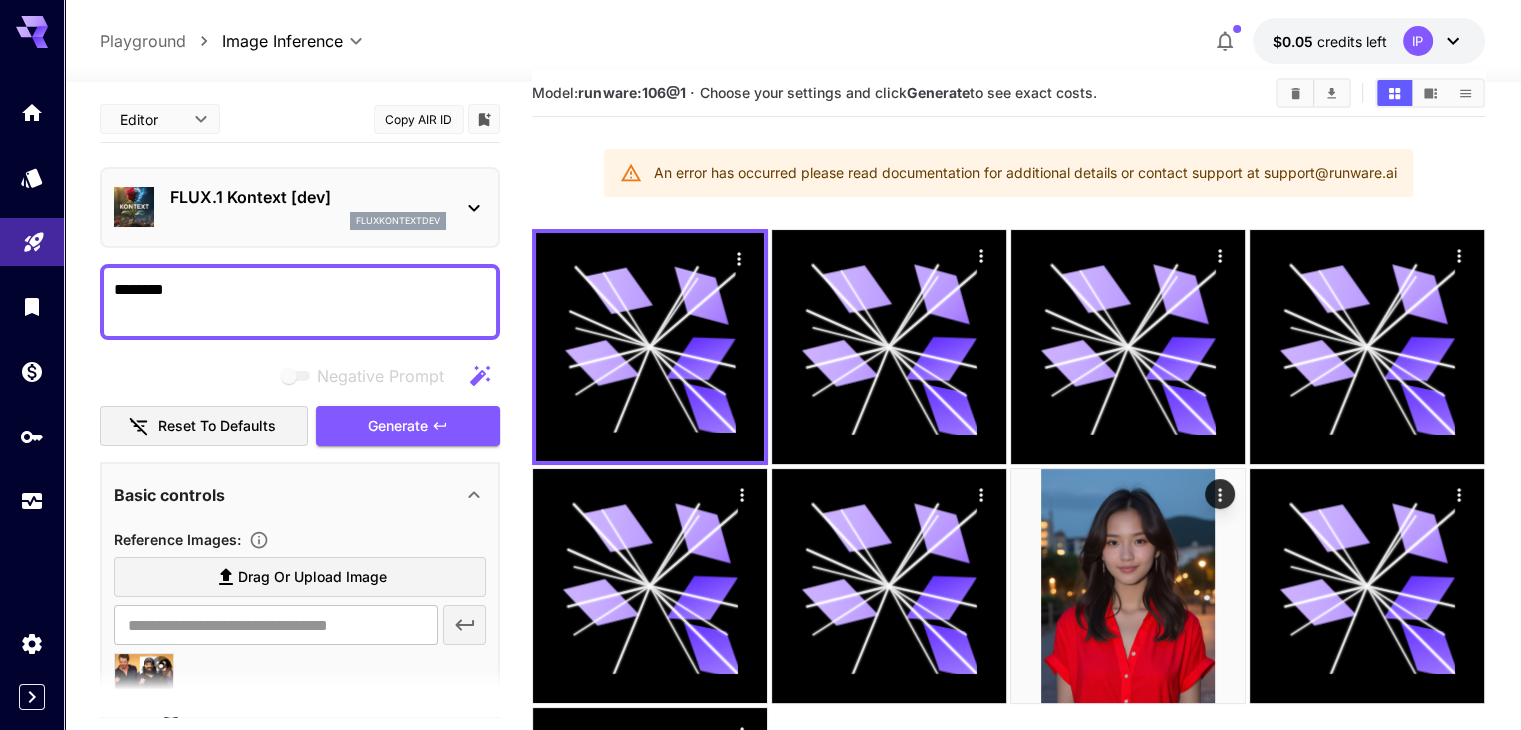scroll, scrollTop: 40, scrollLeft: 0, axis: vertical 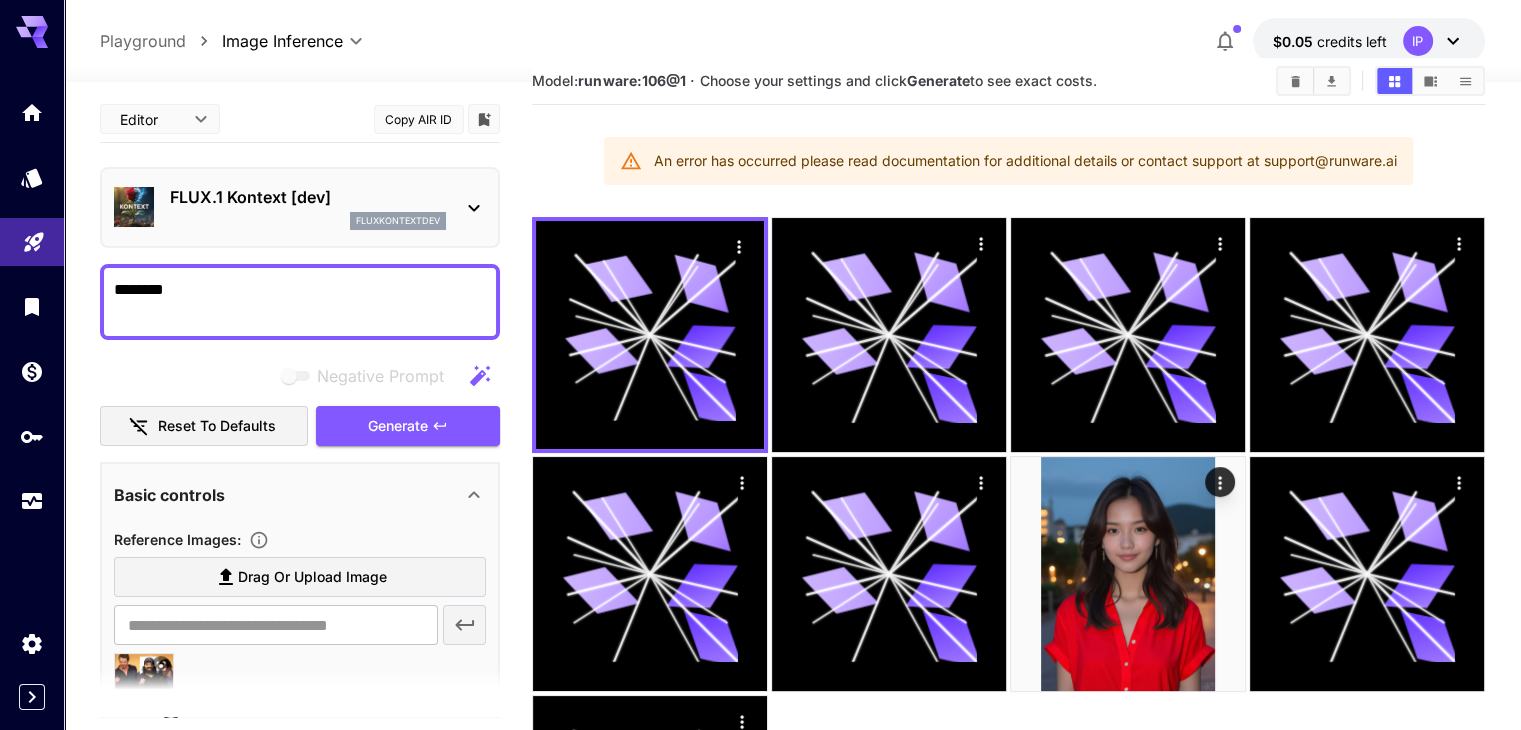 click on "Model: runware:106@1 · Choose your settings and click Generate to see exact costs. An error has occurred please read documentation for additional details or contact support at support@example.com" at bounding box center (1008, 494) 